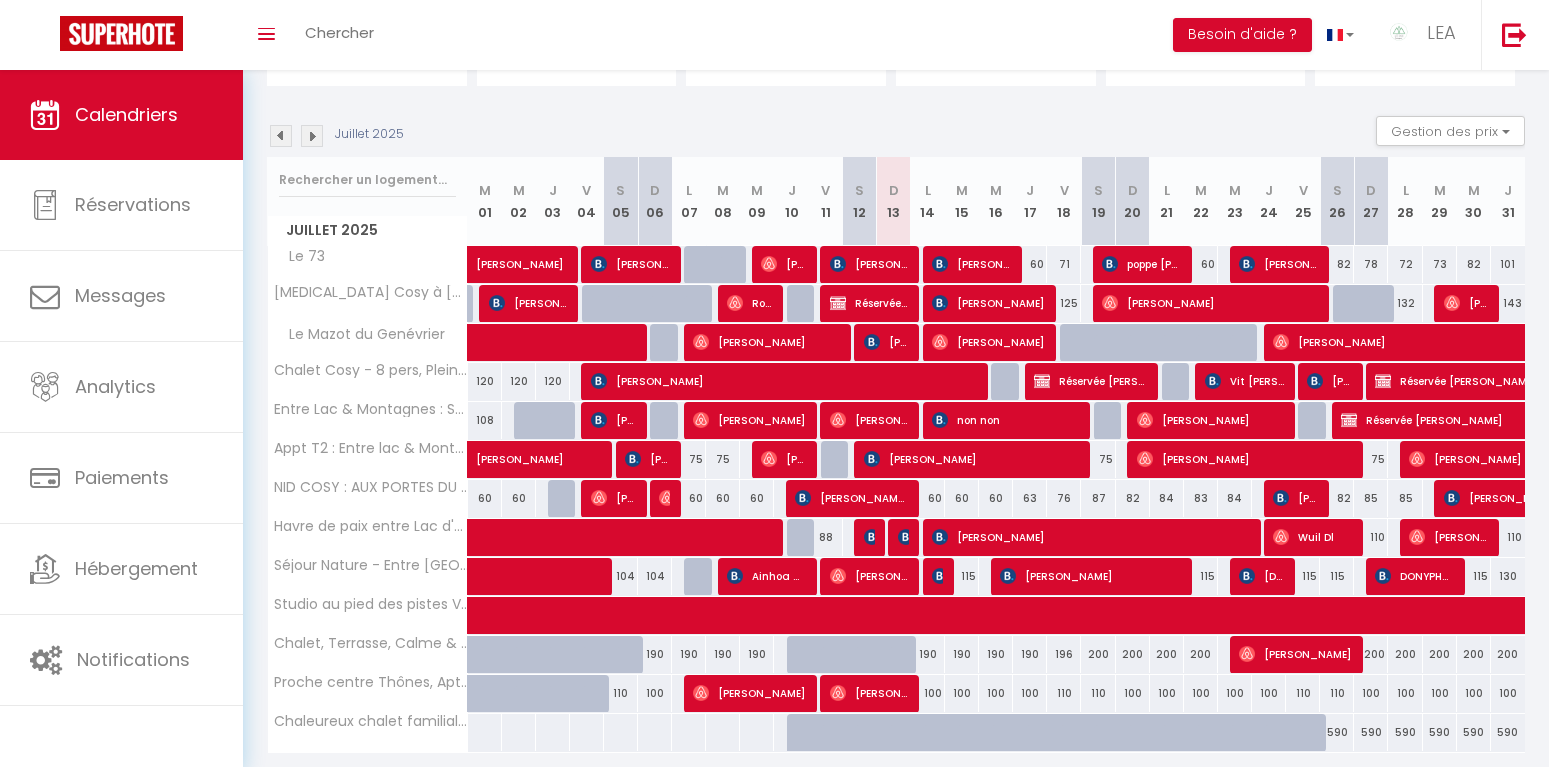 scroll, scrollTop: 0, scrollLeft: 0, axis: both 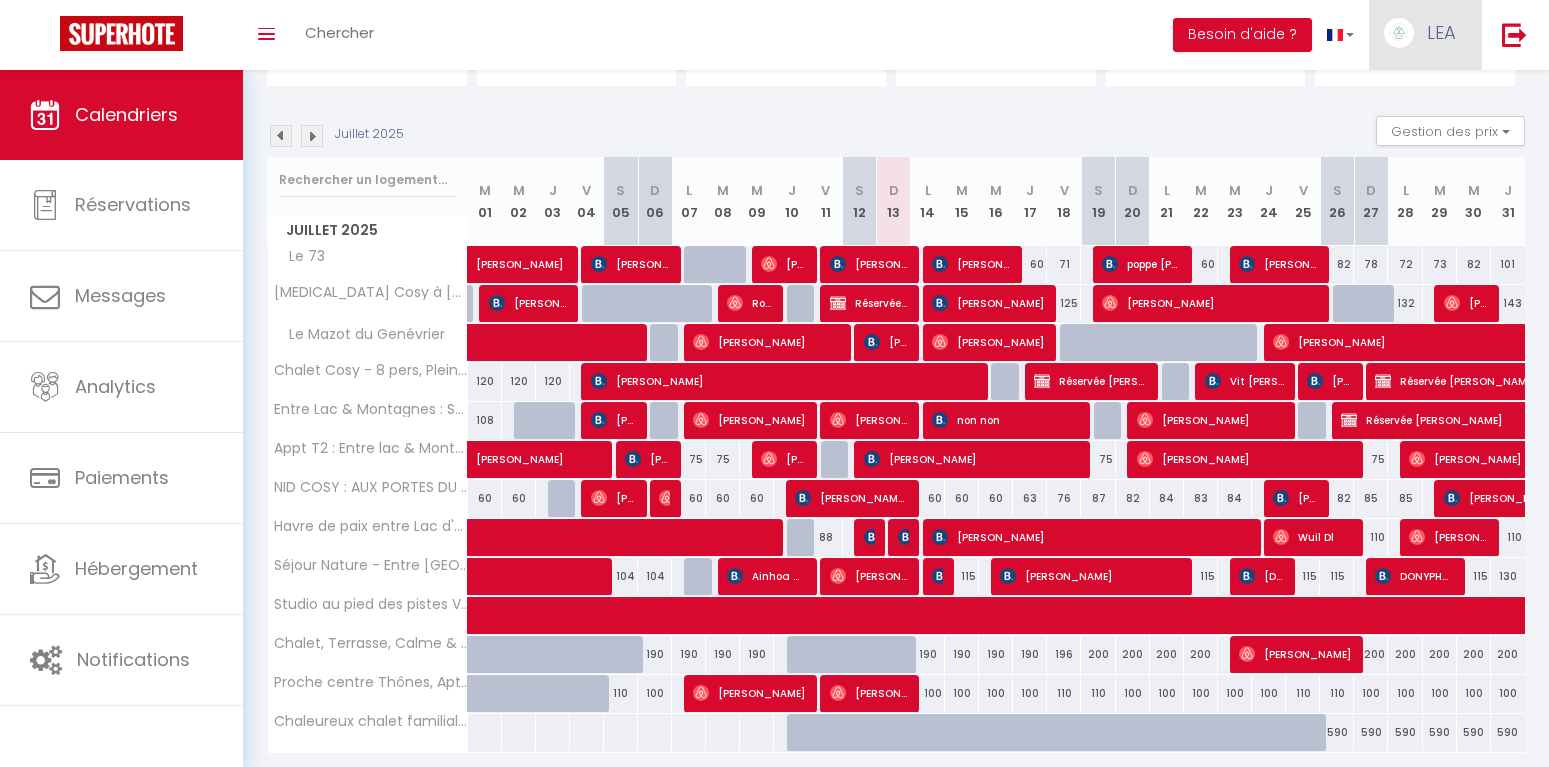 click on "LEA" at bounding box center (1425, 35) 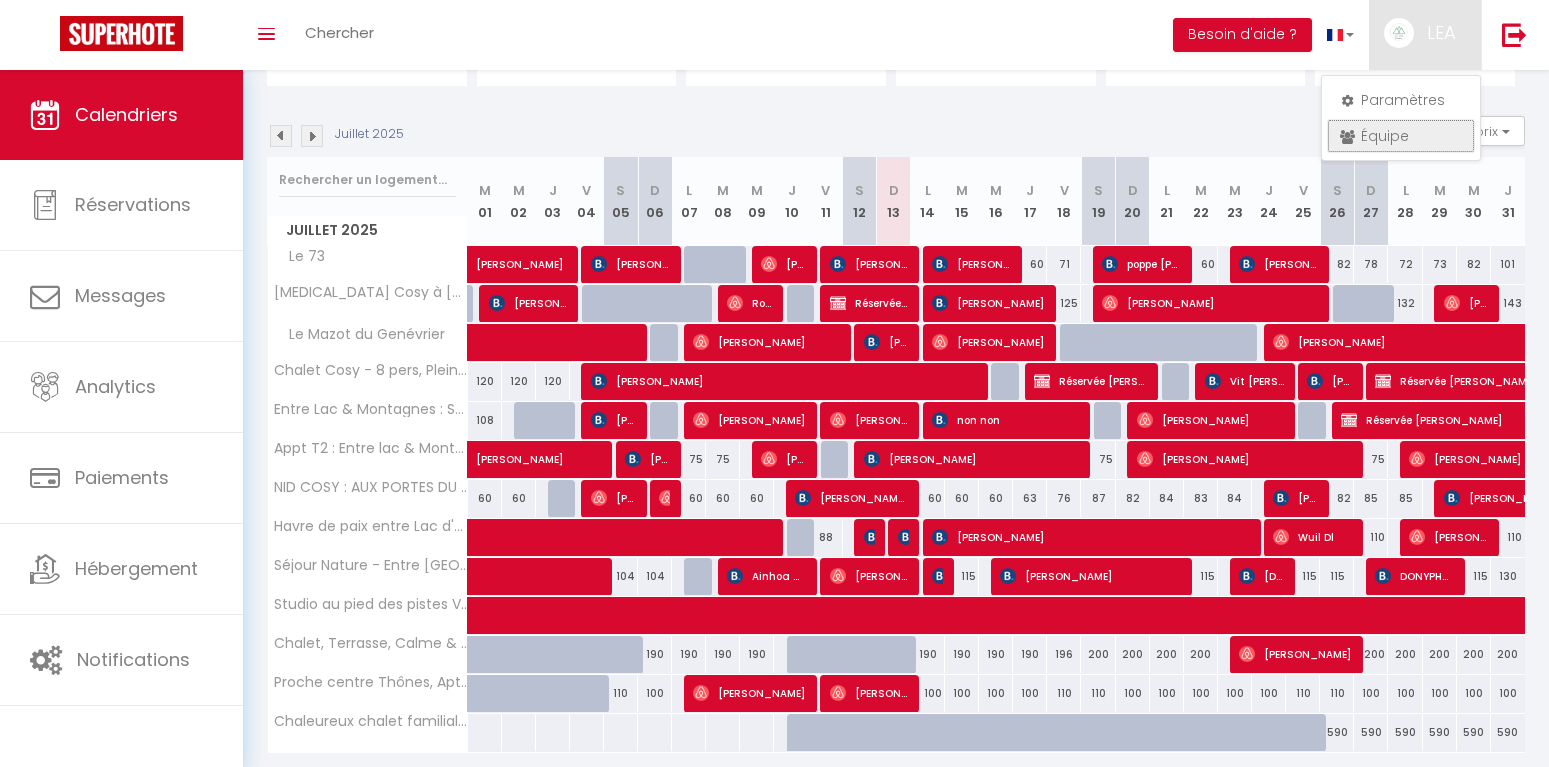 click on "Équipe" at bounding box center [1401, 136] 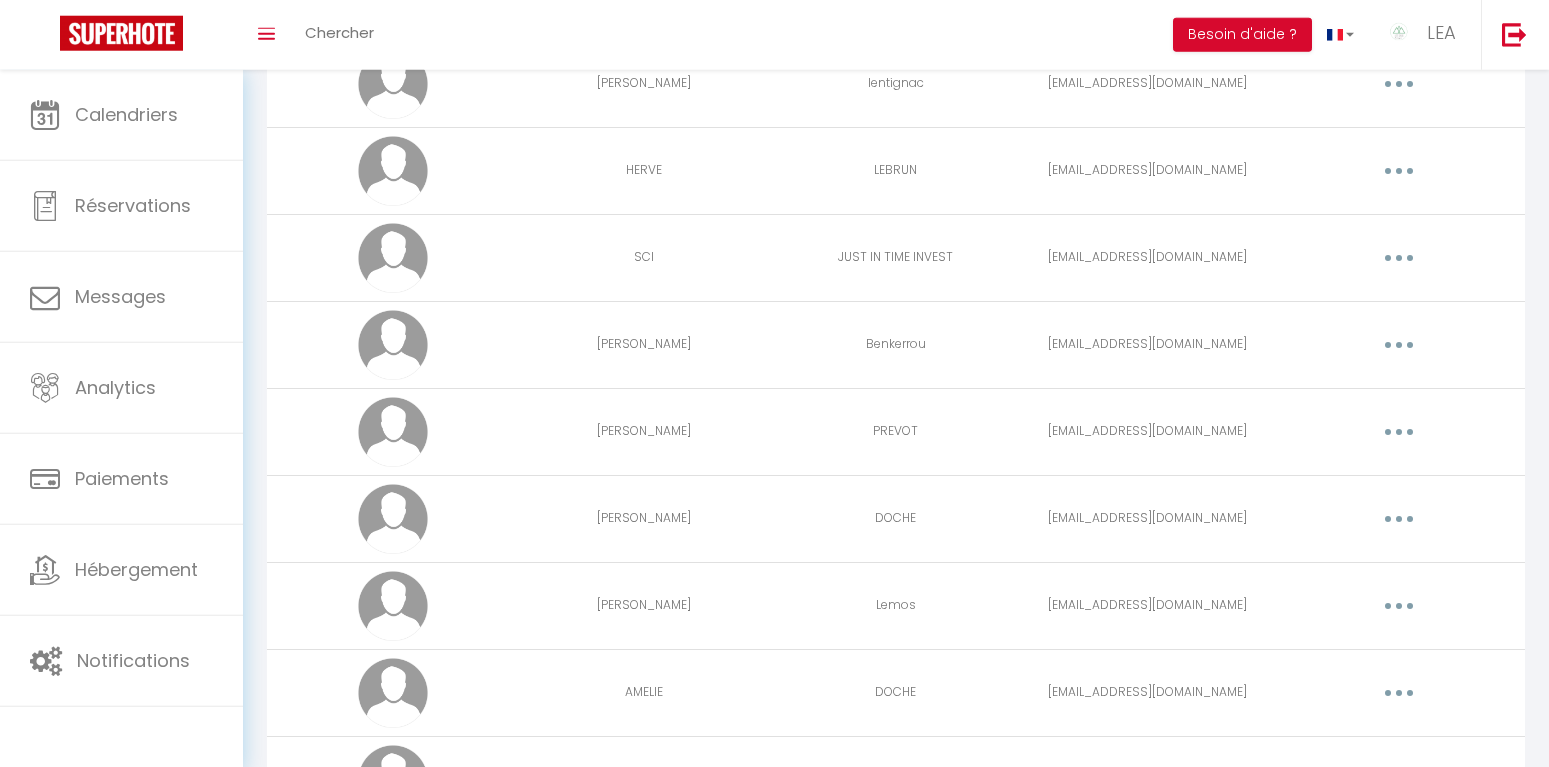scroll, scrollTop: 408, scrollLeft: 0, axis: vertical 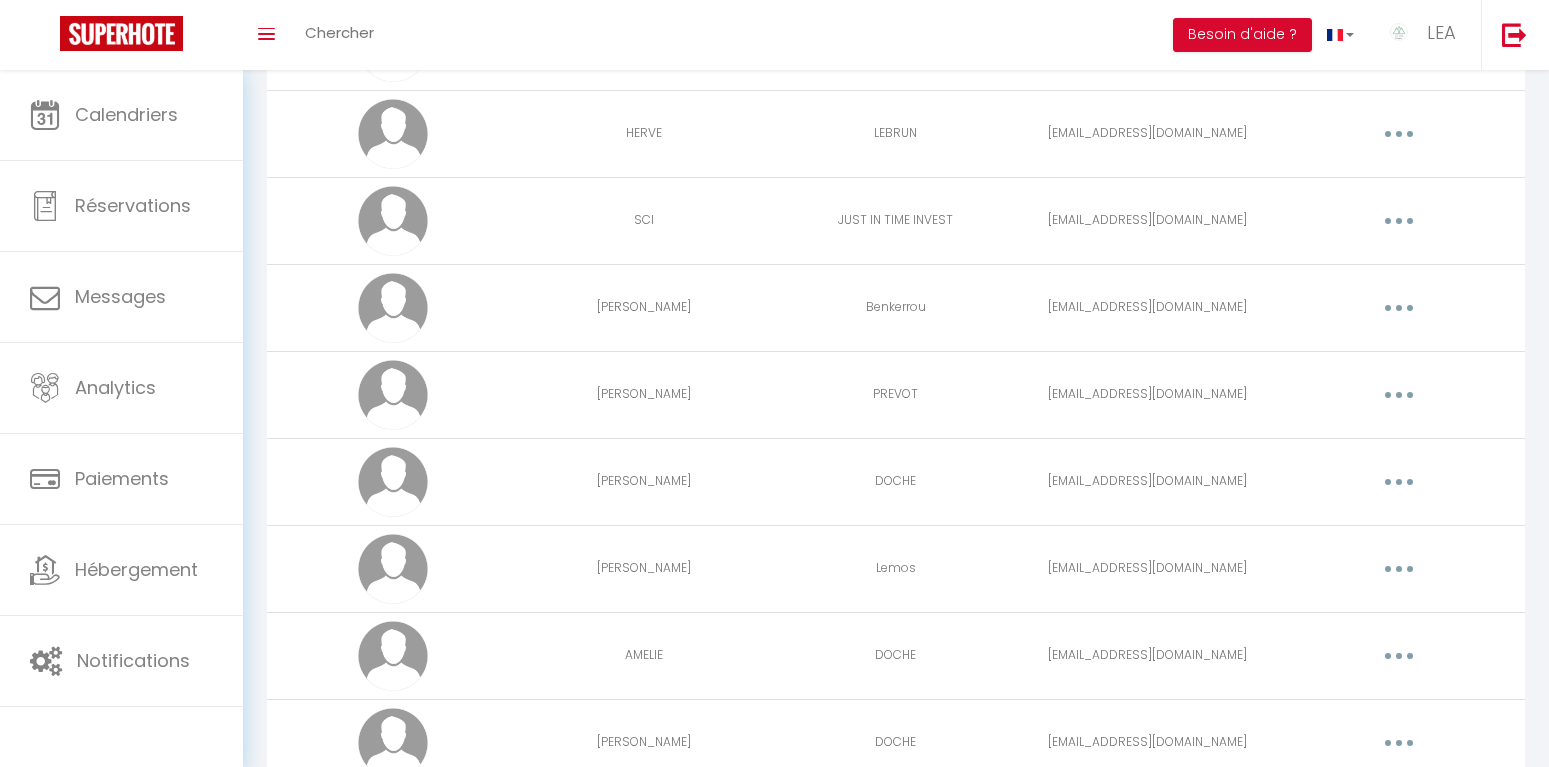 click at bounding box center (1399, 569) 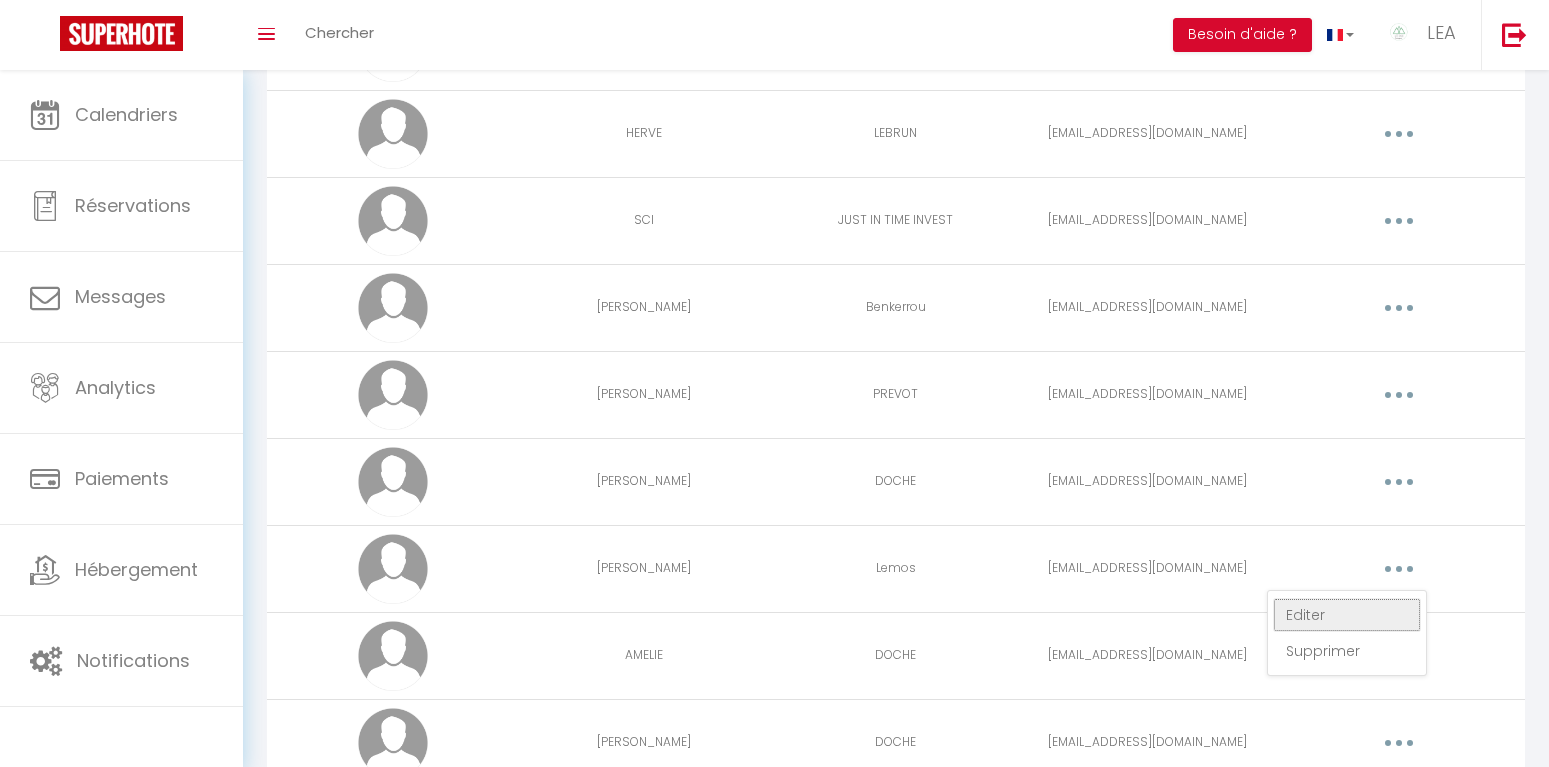 click on "Editer" at bounding box center (1347, 615) 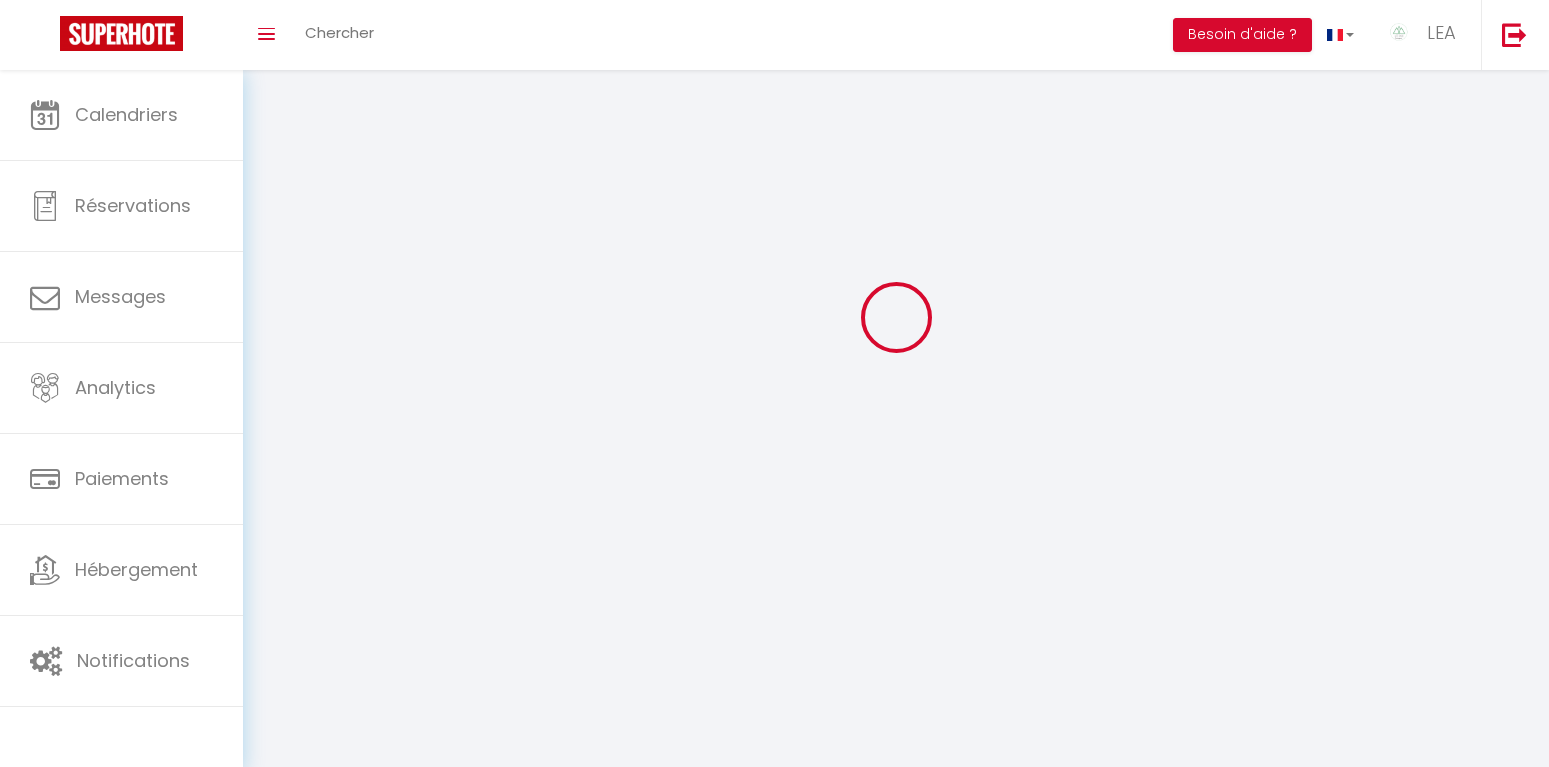 type on "[EMAIL_ADDRESS][DOMAIN_NAME]" 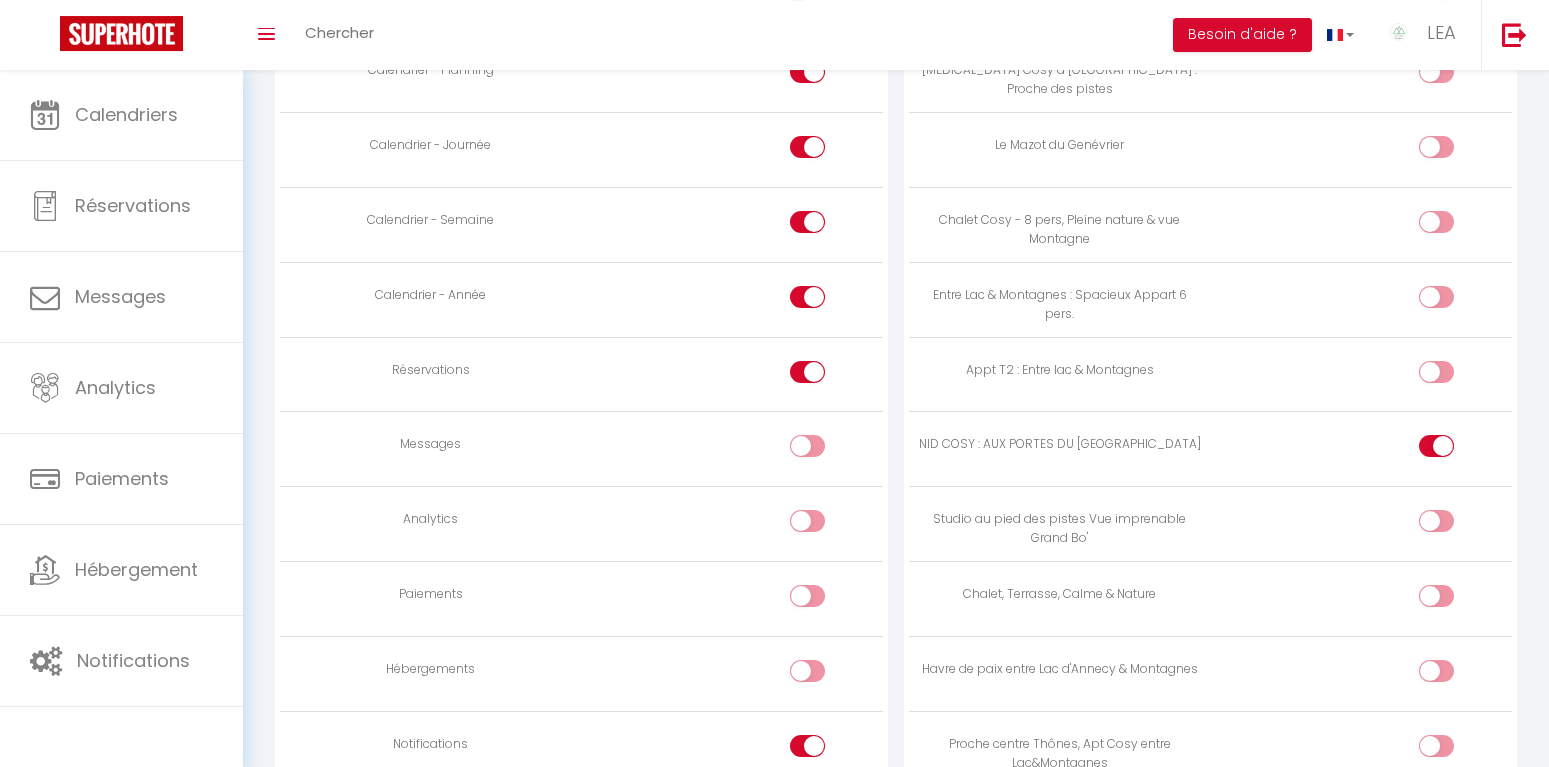 scroll, scrollTop: 1294, scrollLeft: 0, axis: vertical 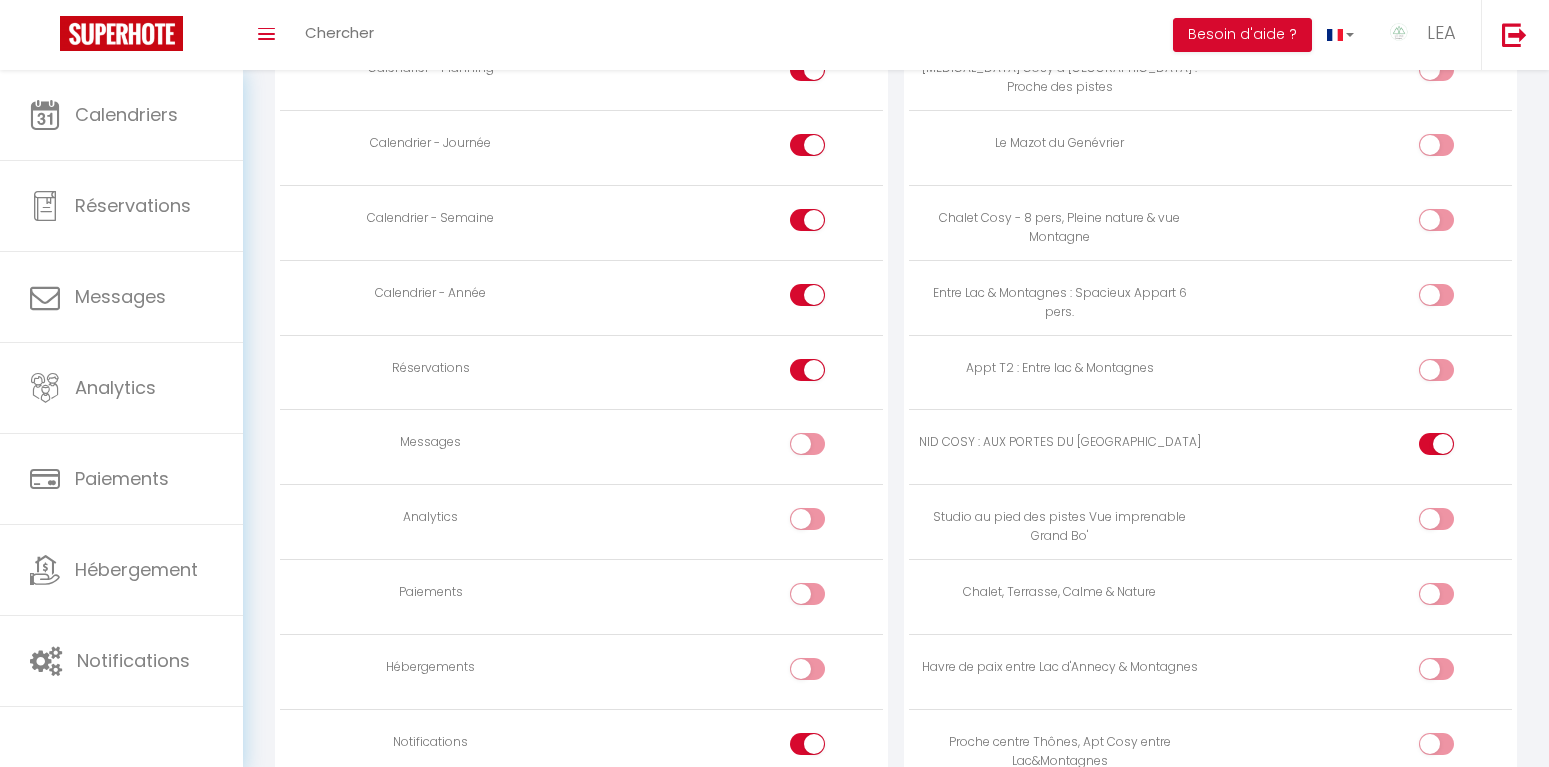 click at bounding box center (1453, 598) 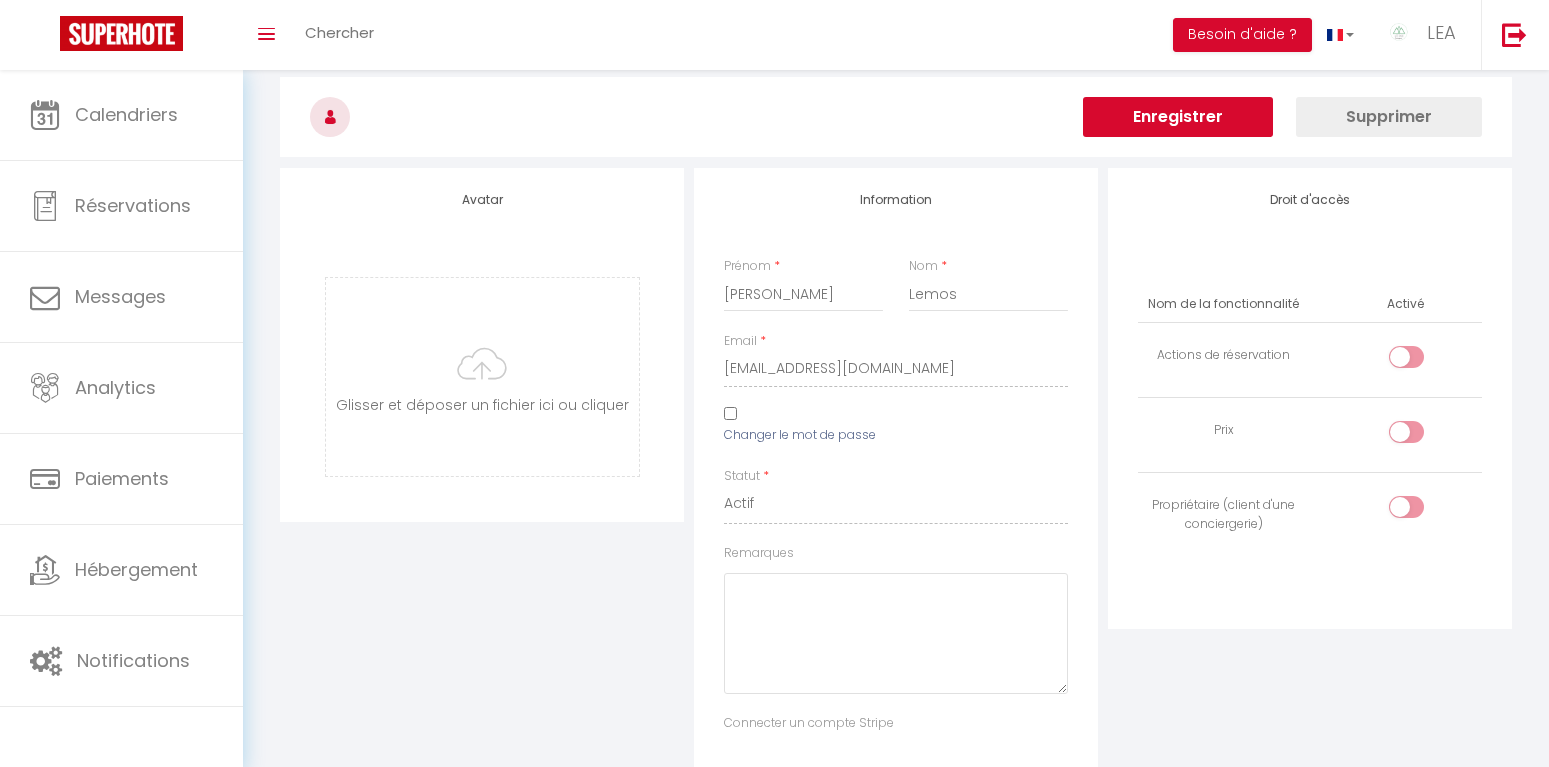 scroll, scrollTop: 0, scrollLeft: 0, axis: both 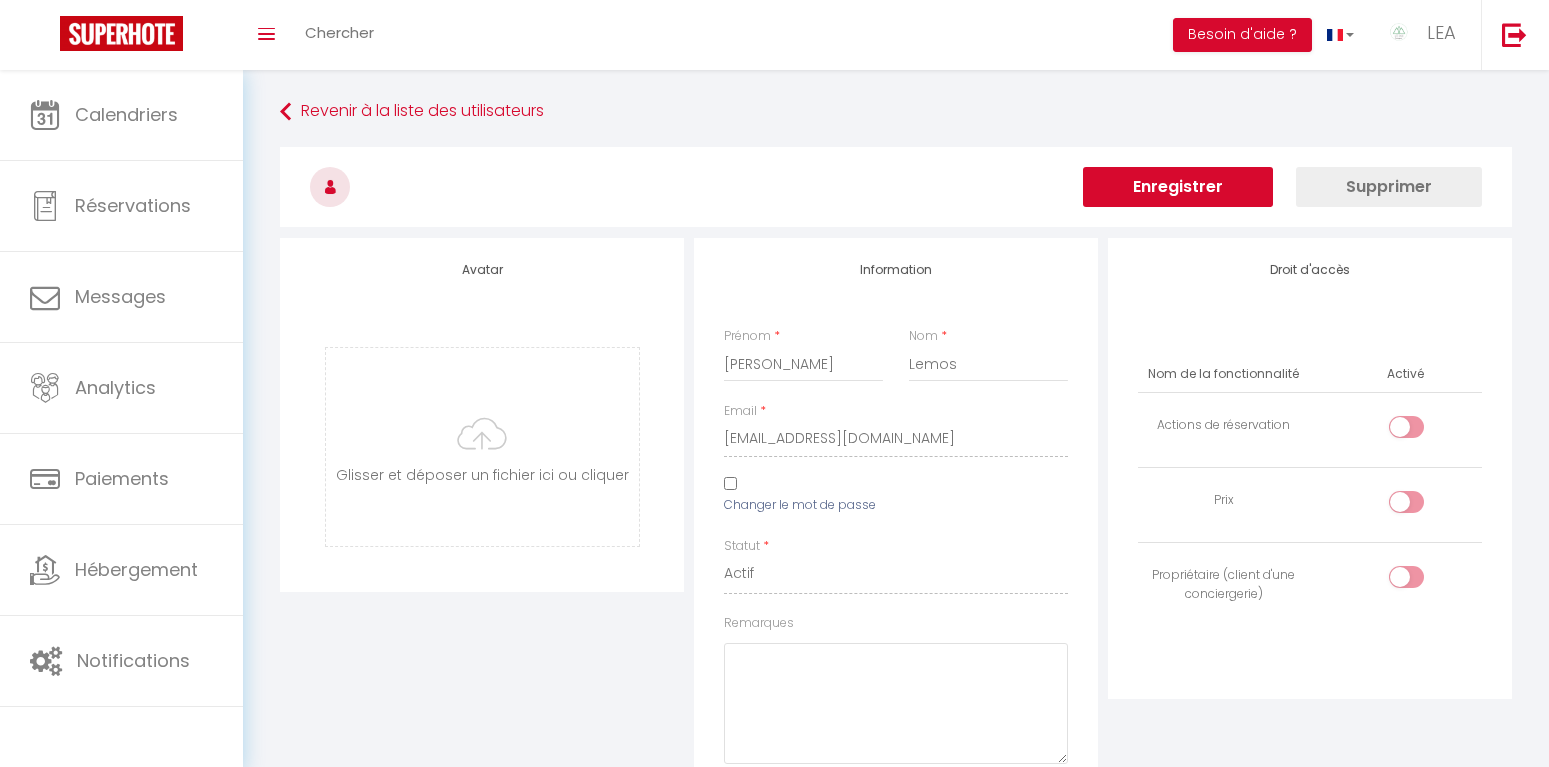 click on "Enregistrer" at bounding box center (1178, 187) 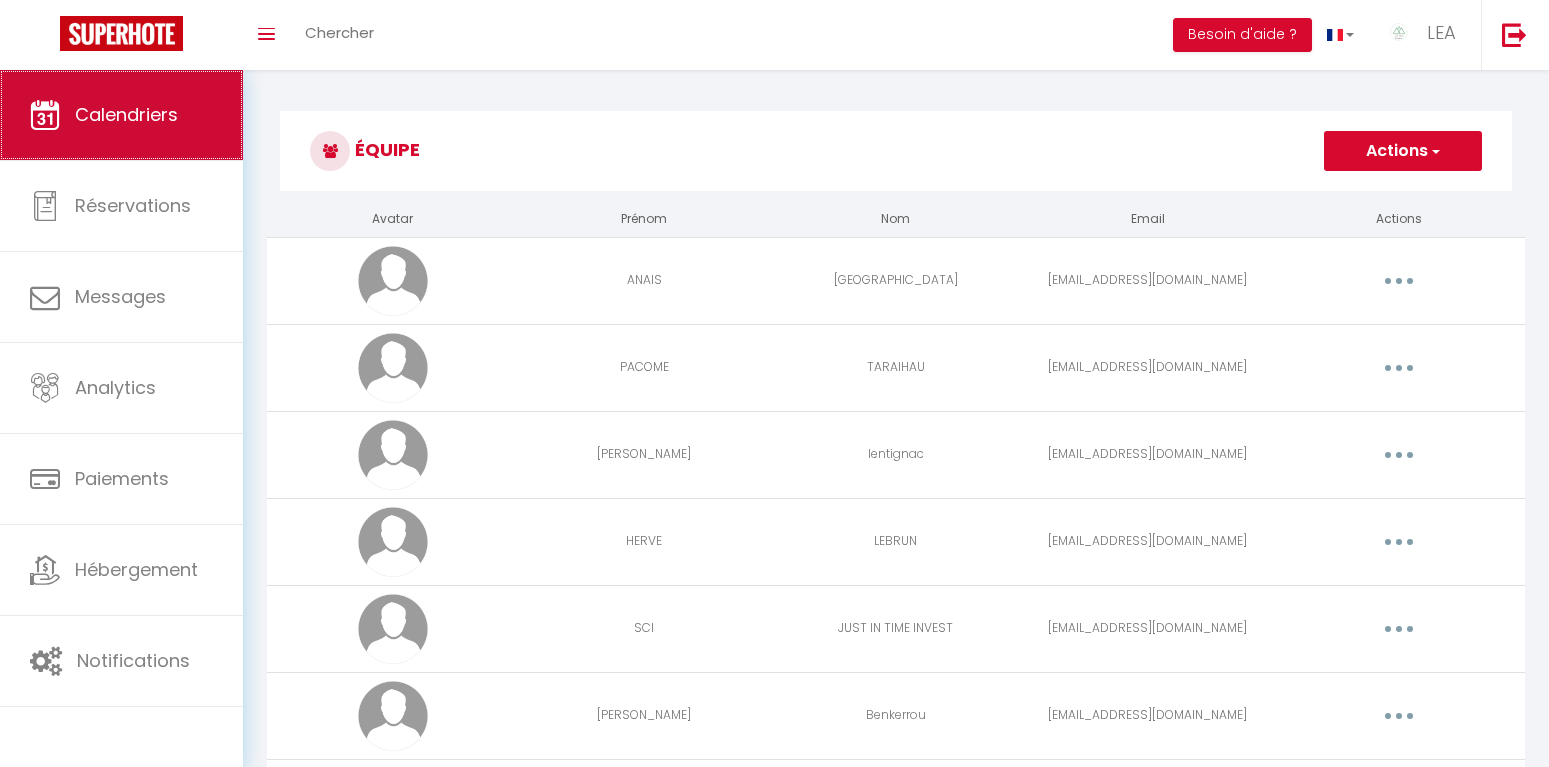 click on "Calendriers" at bounding box center [126, 114] 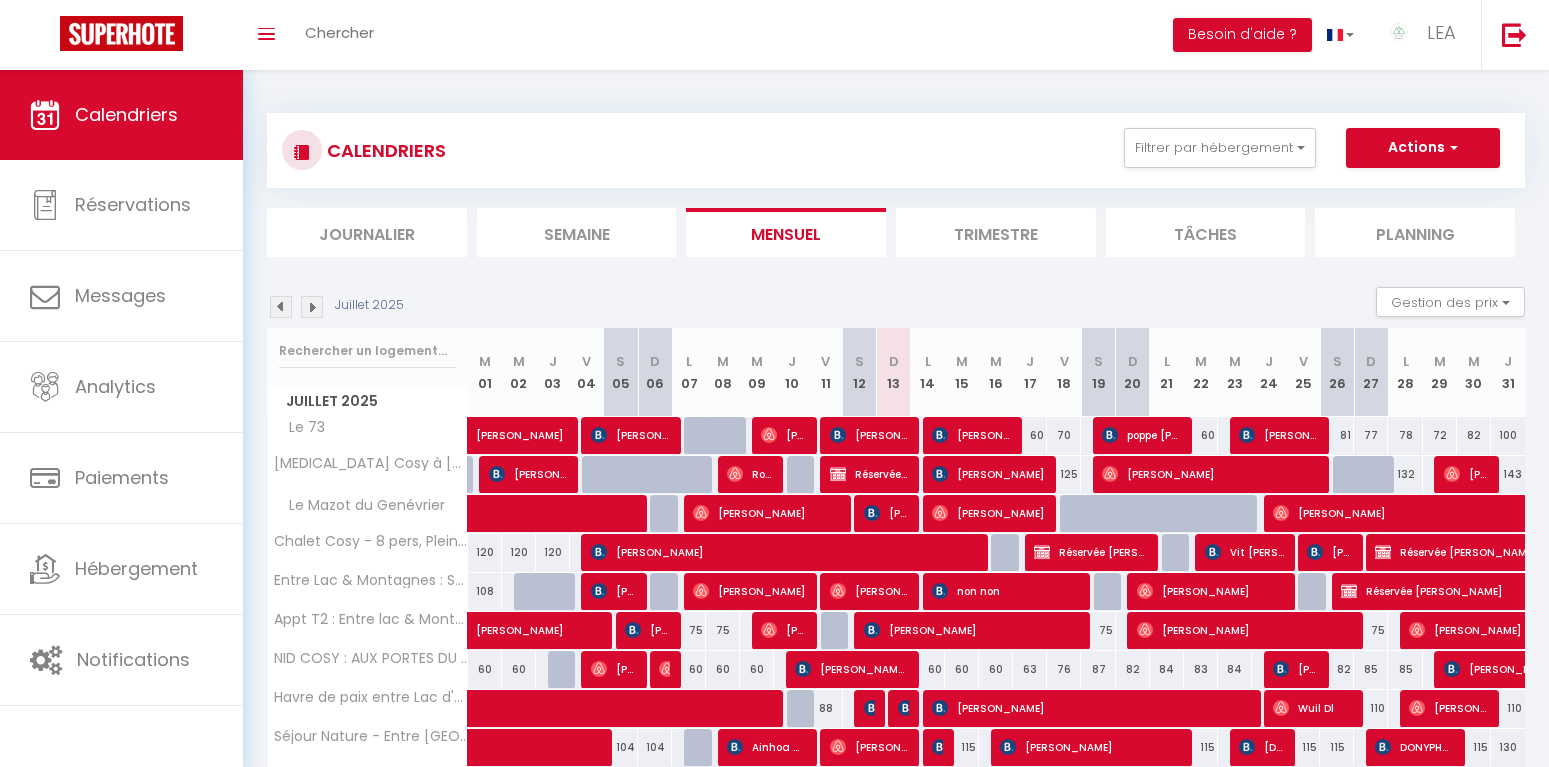 scroll, scrollTop: 171, scrollLeft: 0, axis: vertical 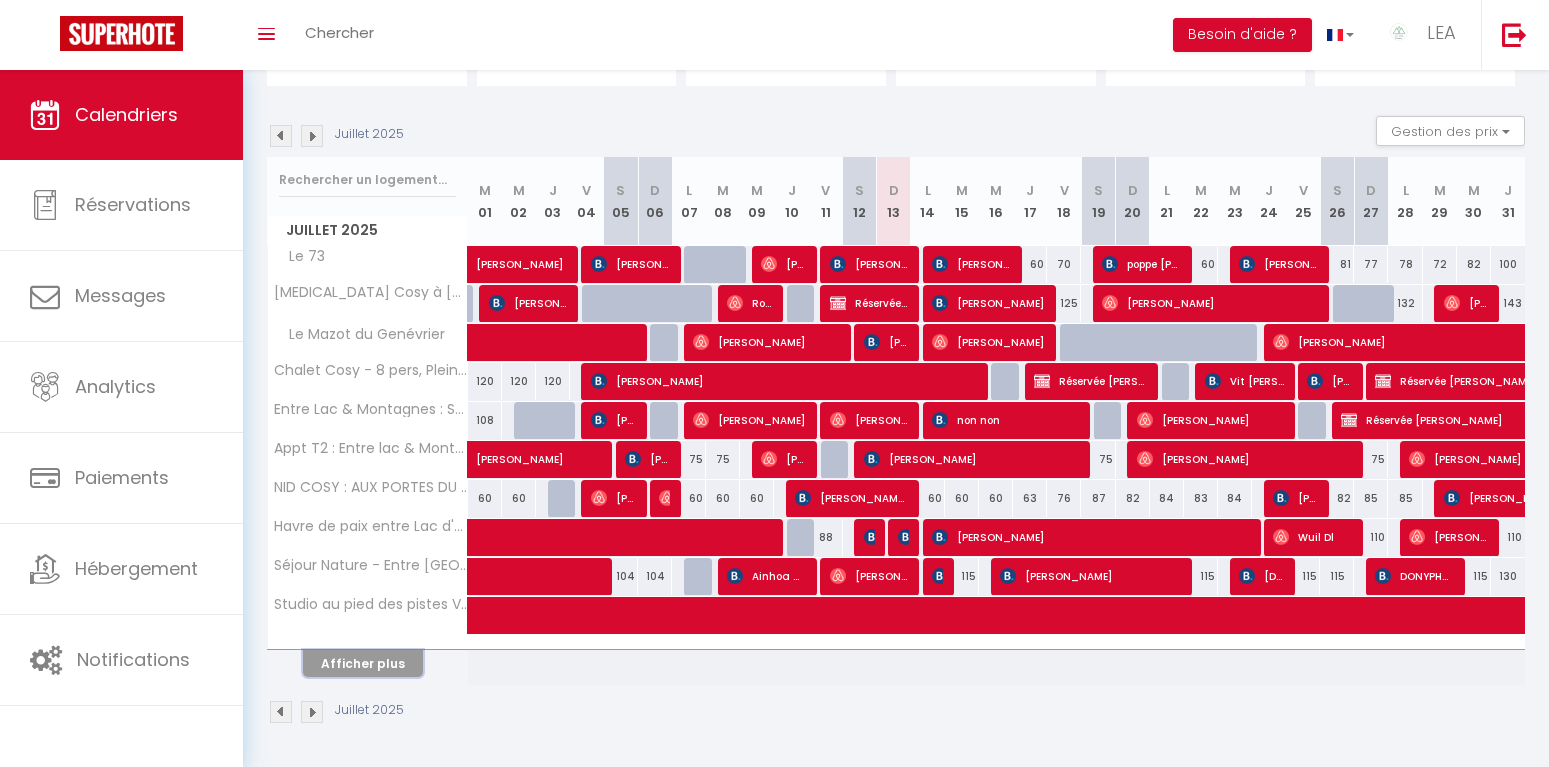 click on "Afficher plus" at bounding box center [363, 663] 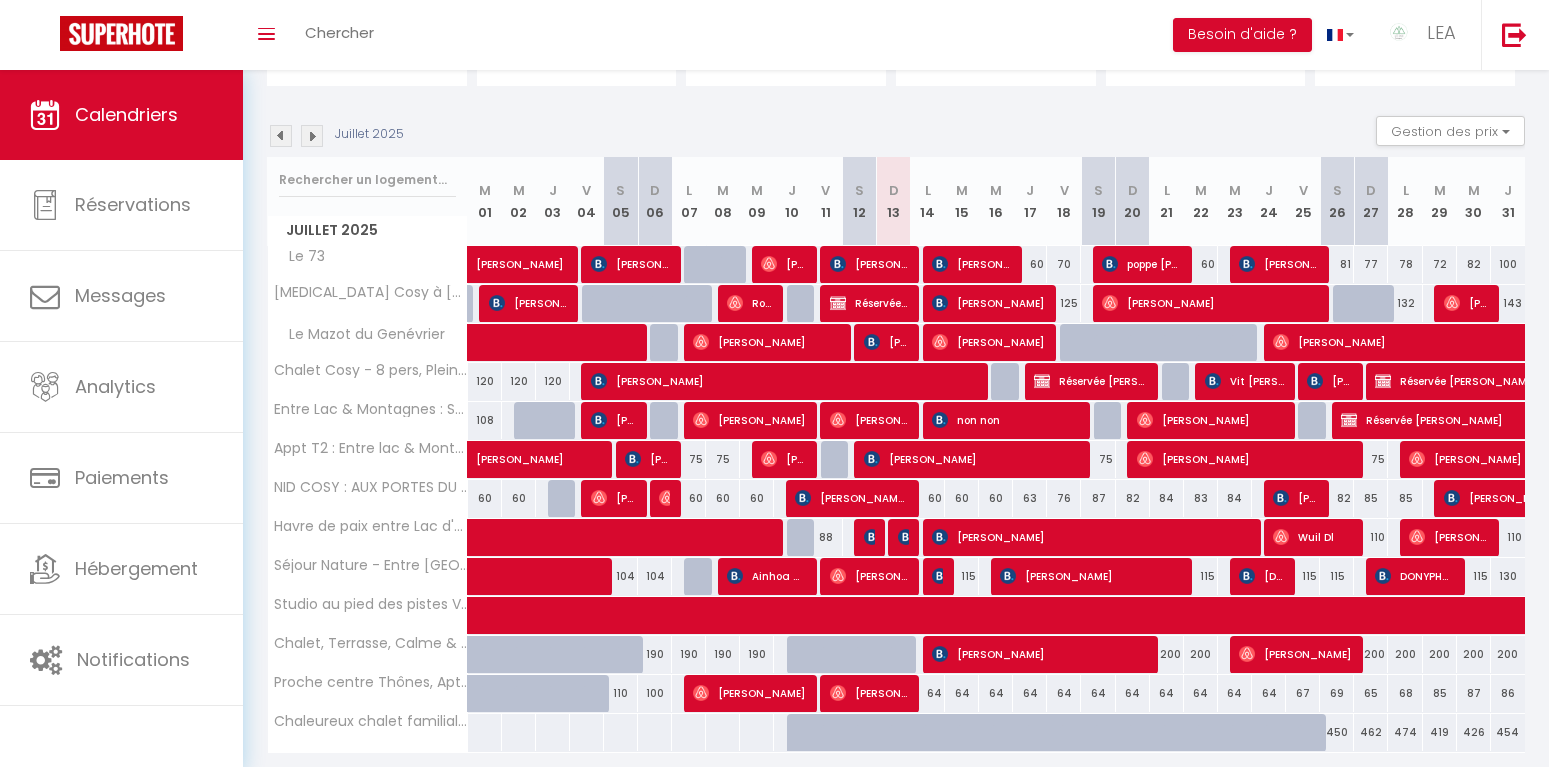 select 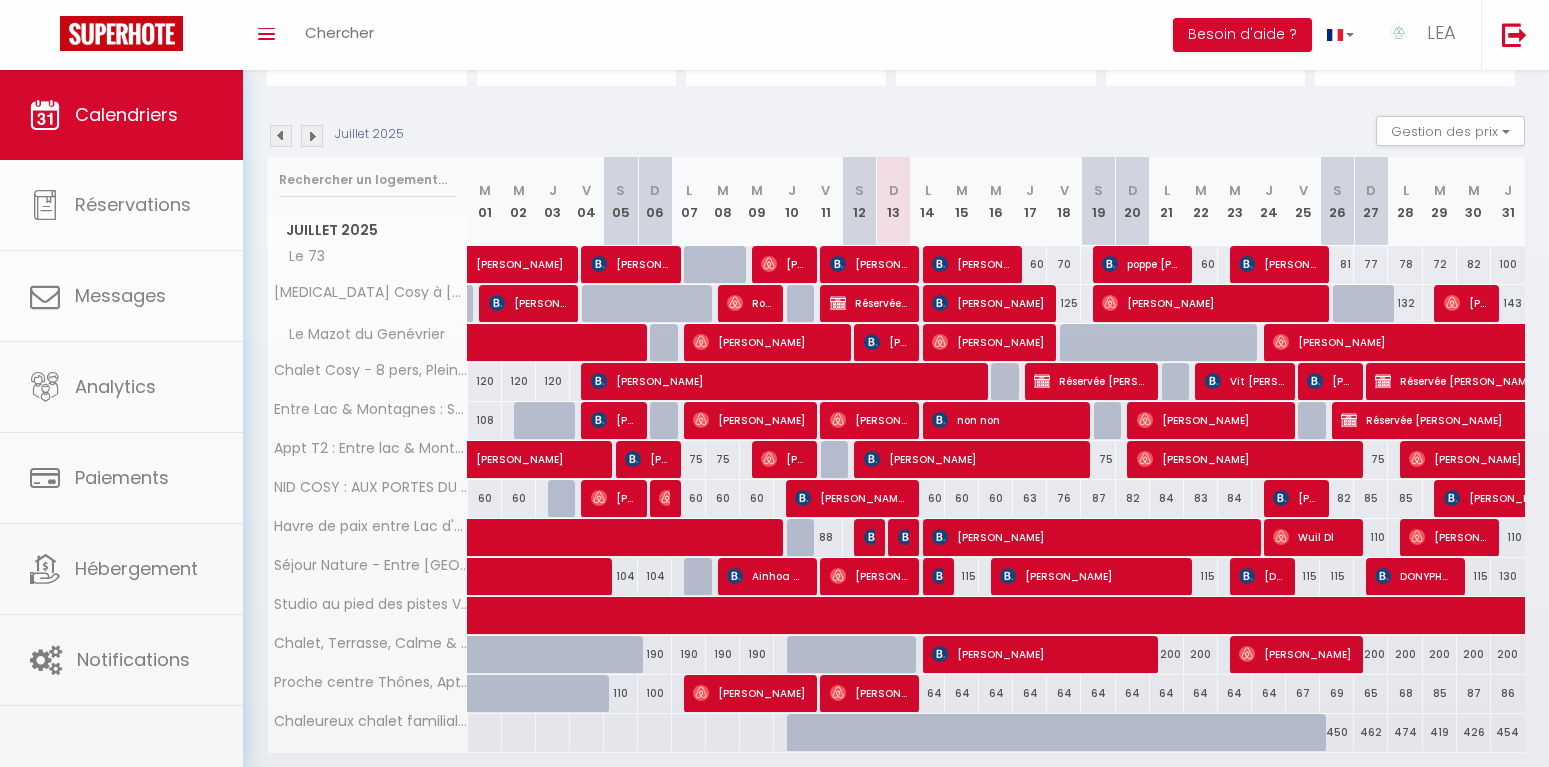 select on "OK" 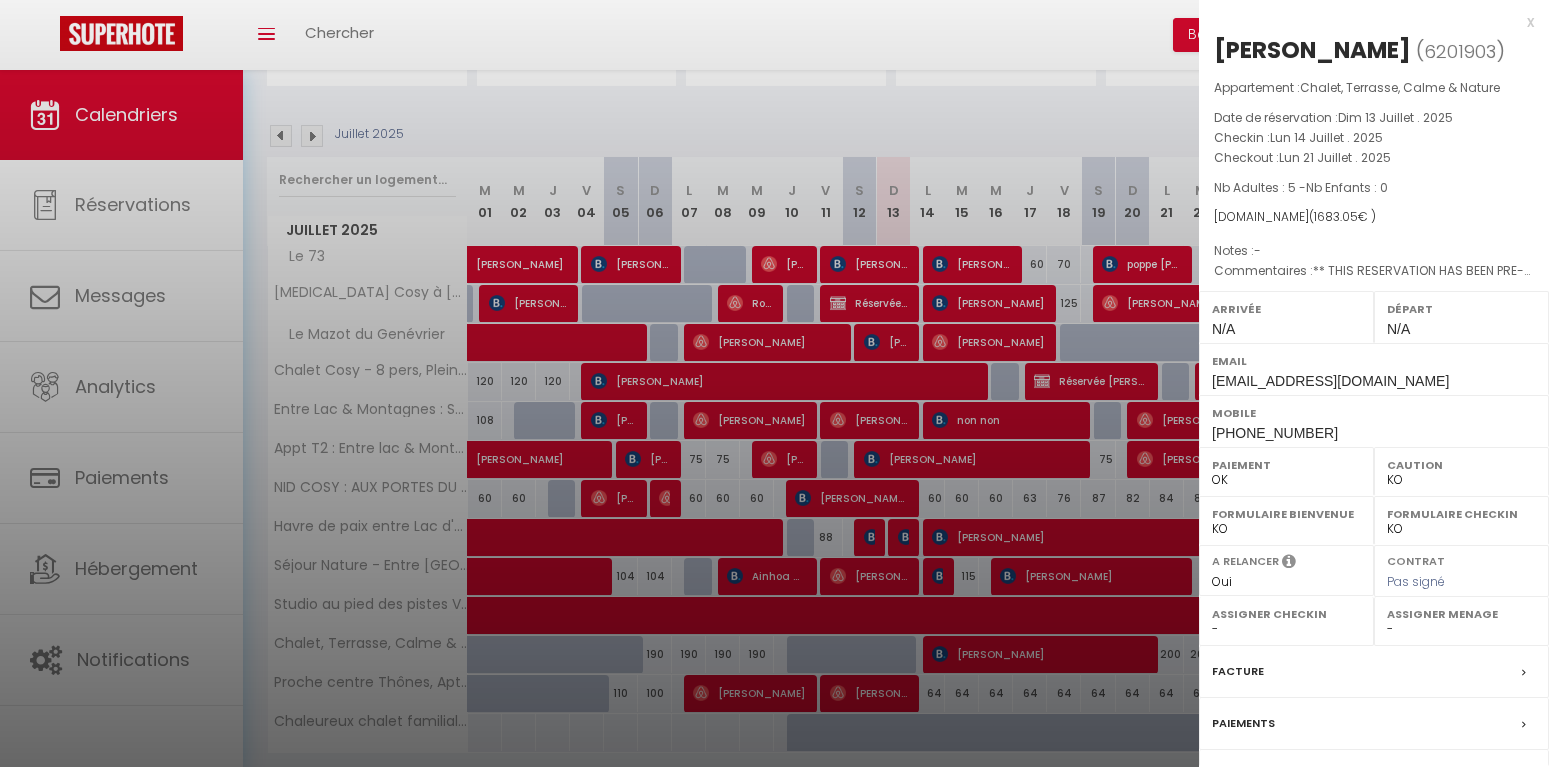scroll, scrollTop: 165, scrollLeft: 0, axis: vertical 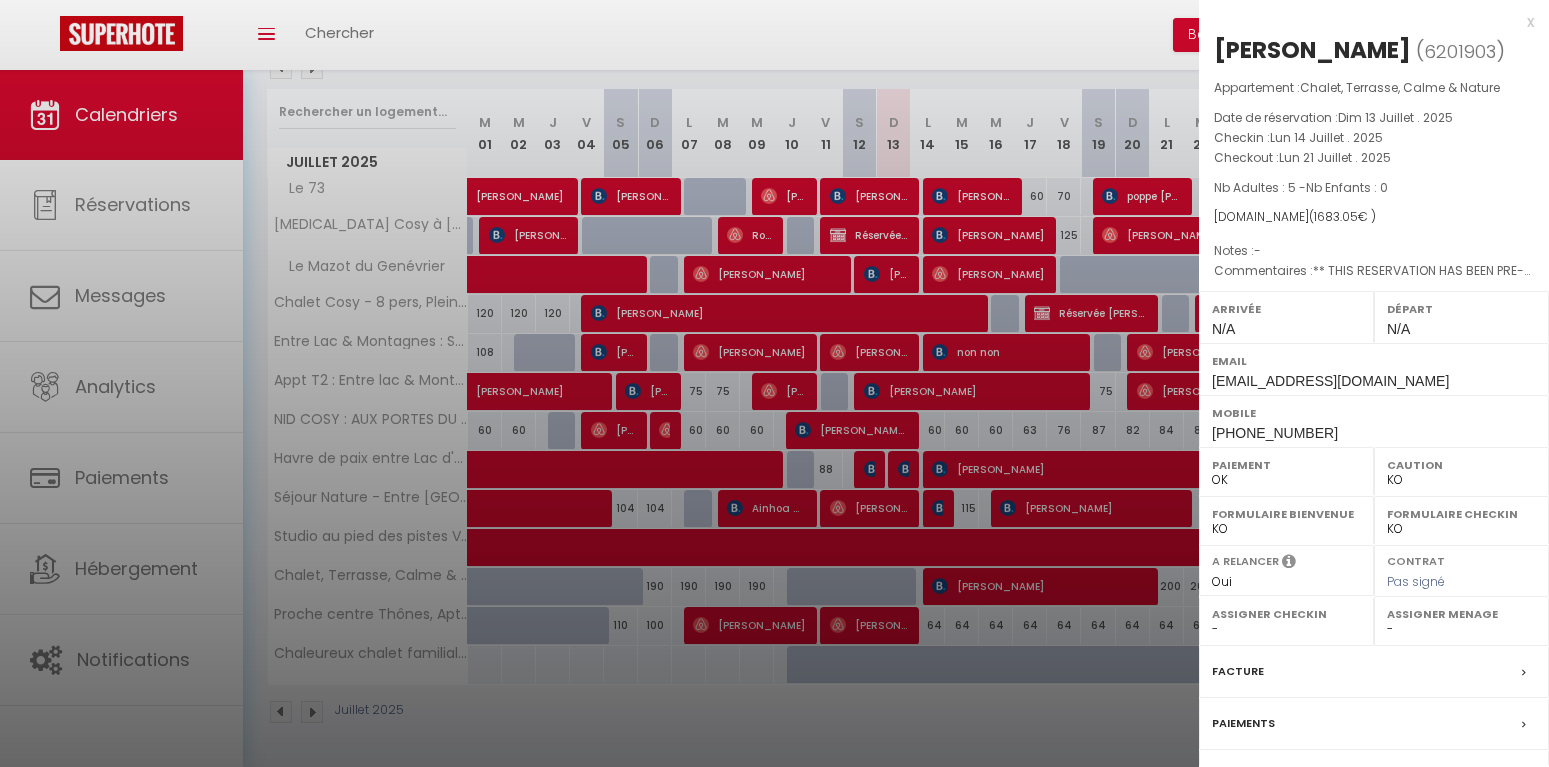 click on "x" at bounding box center (1366, 22) 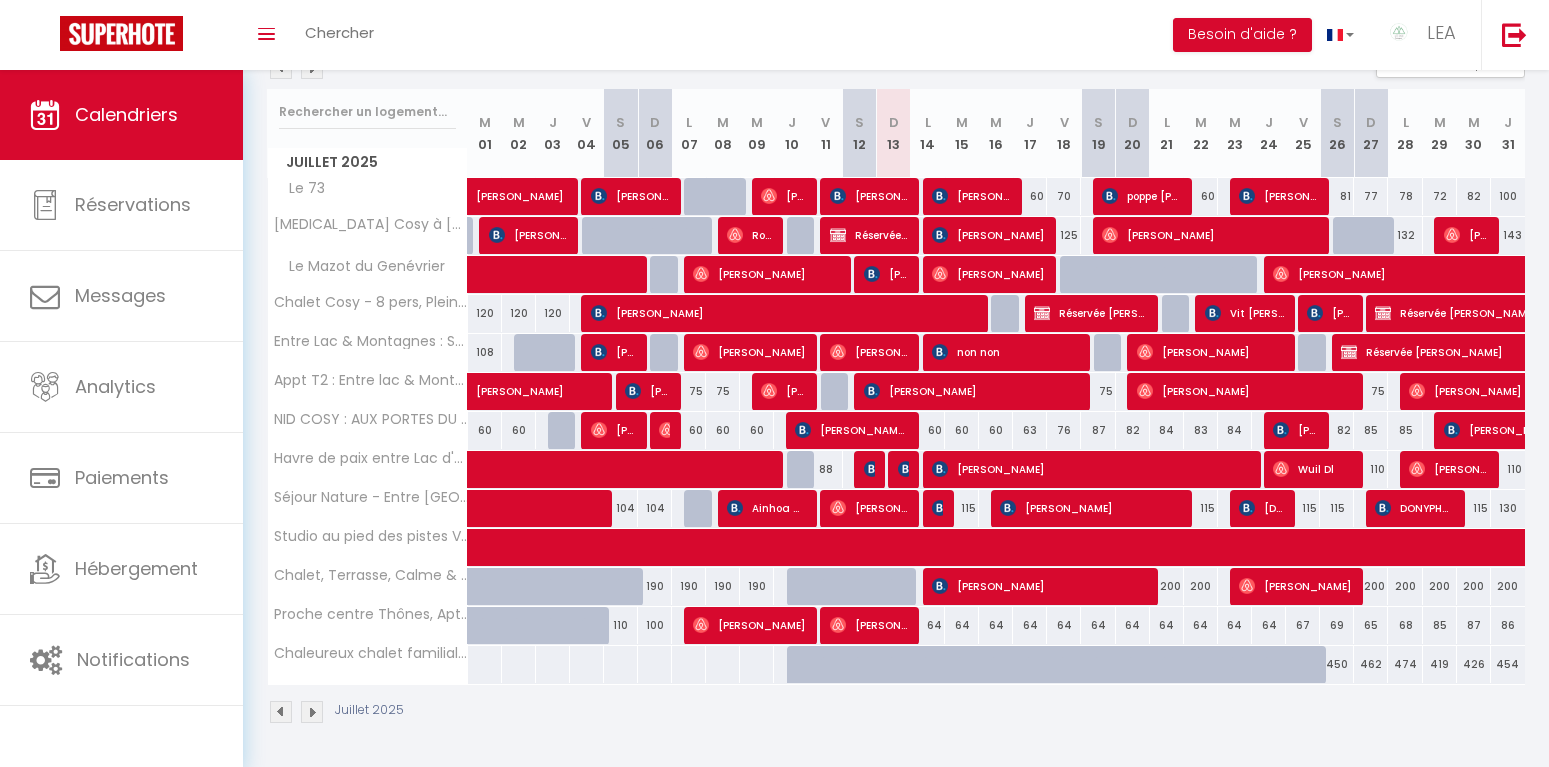 click at bounding box center [872, 469] 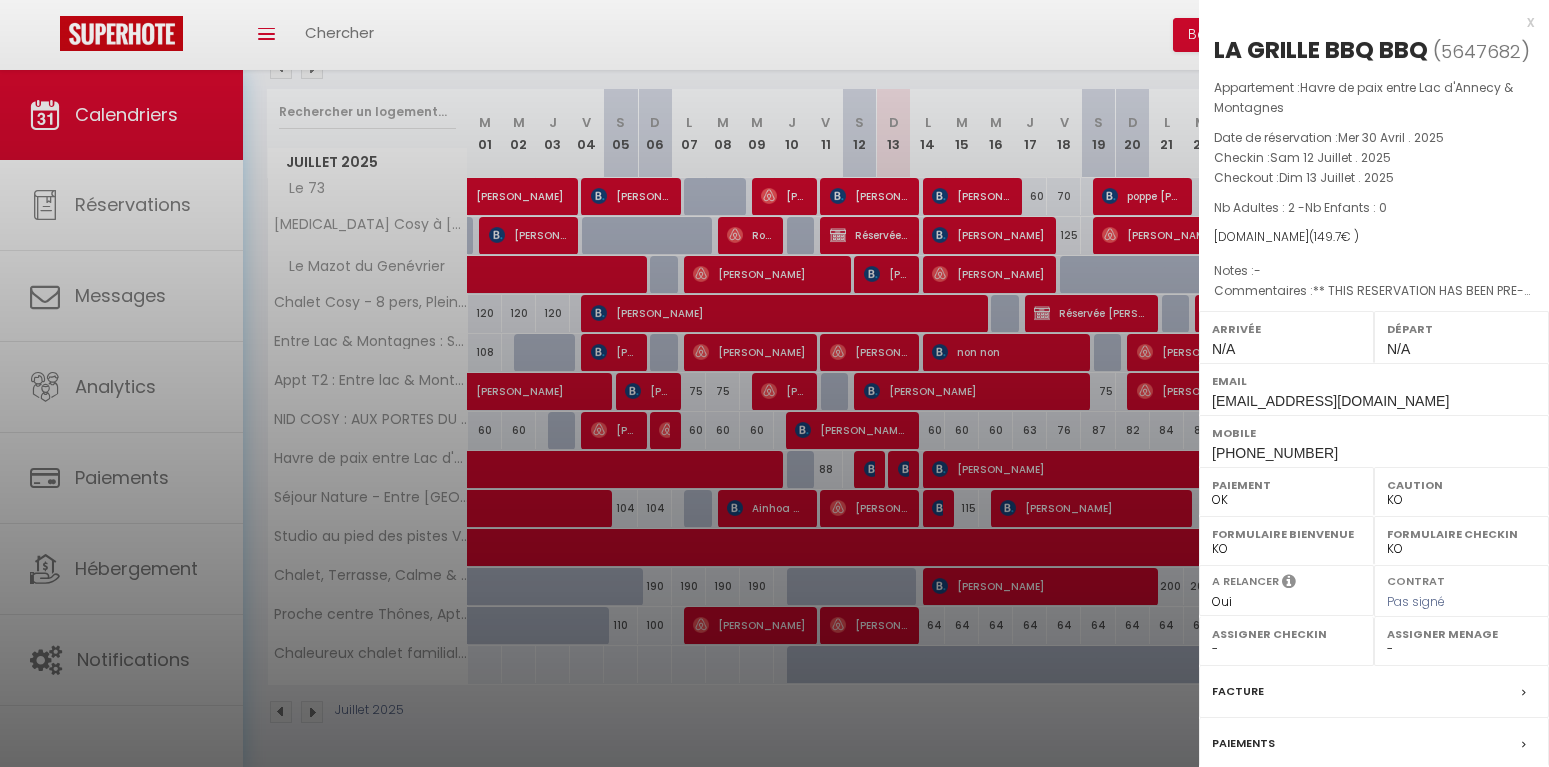 select on "37091" 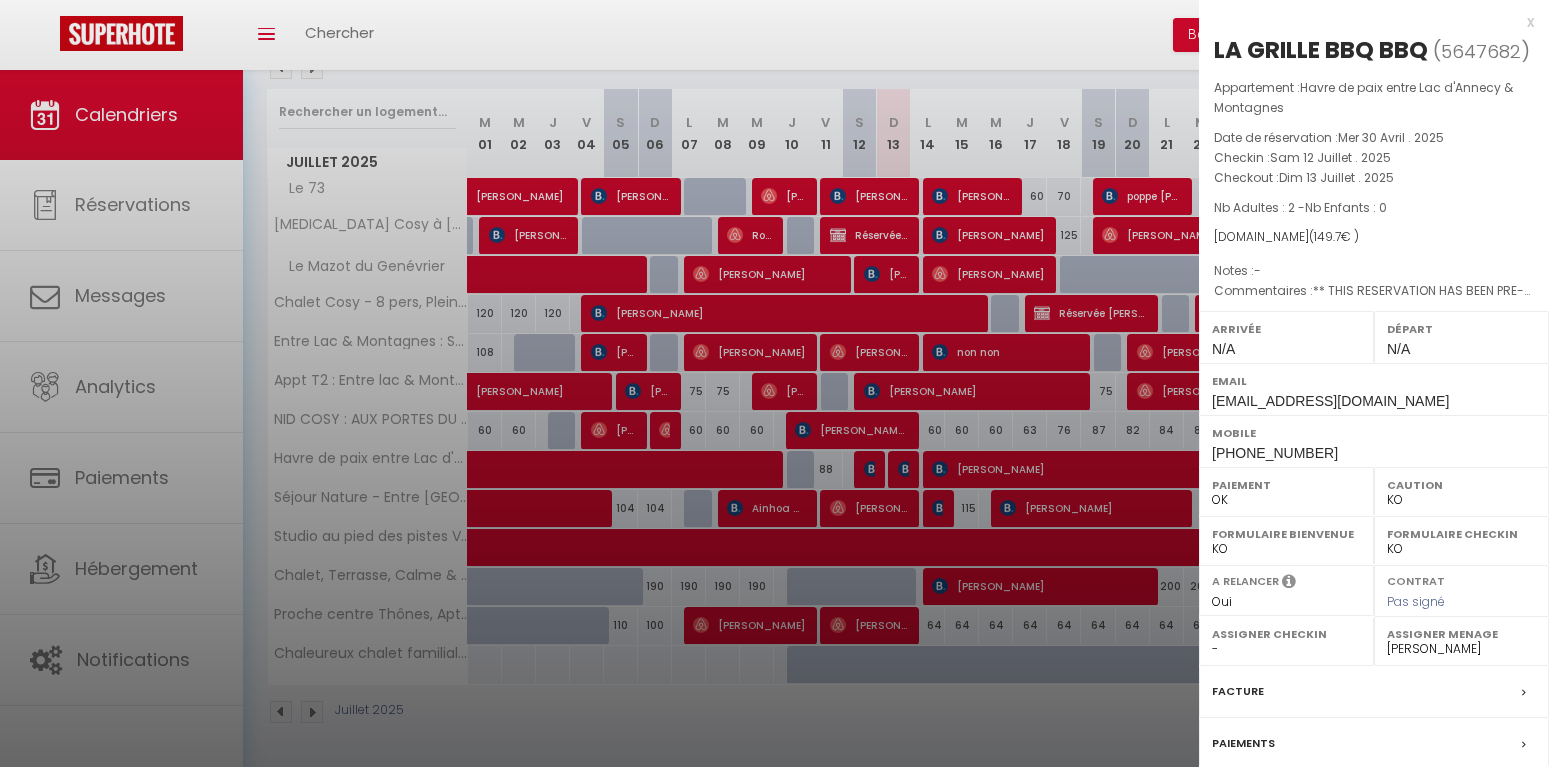 scroll, scrollTop: 185, scrollLeft: 0, axis: vertical 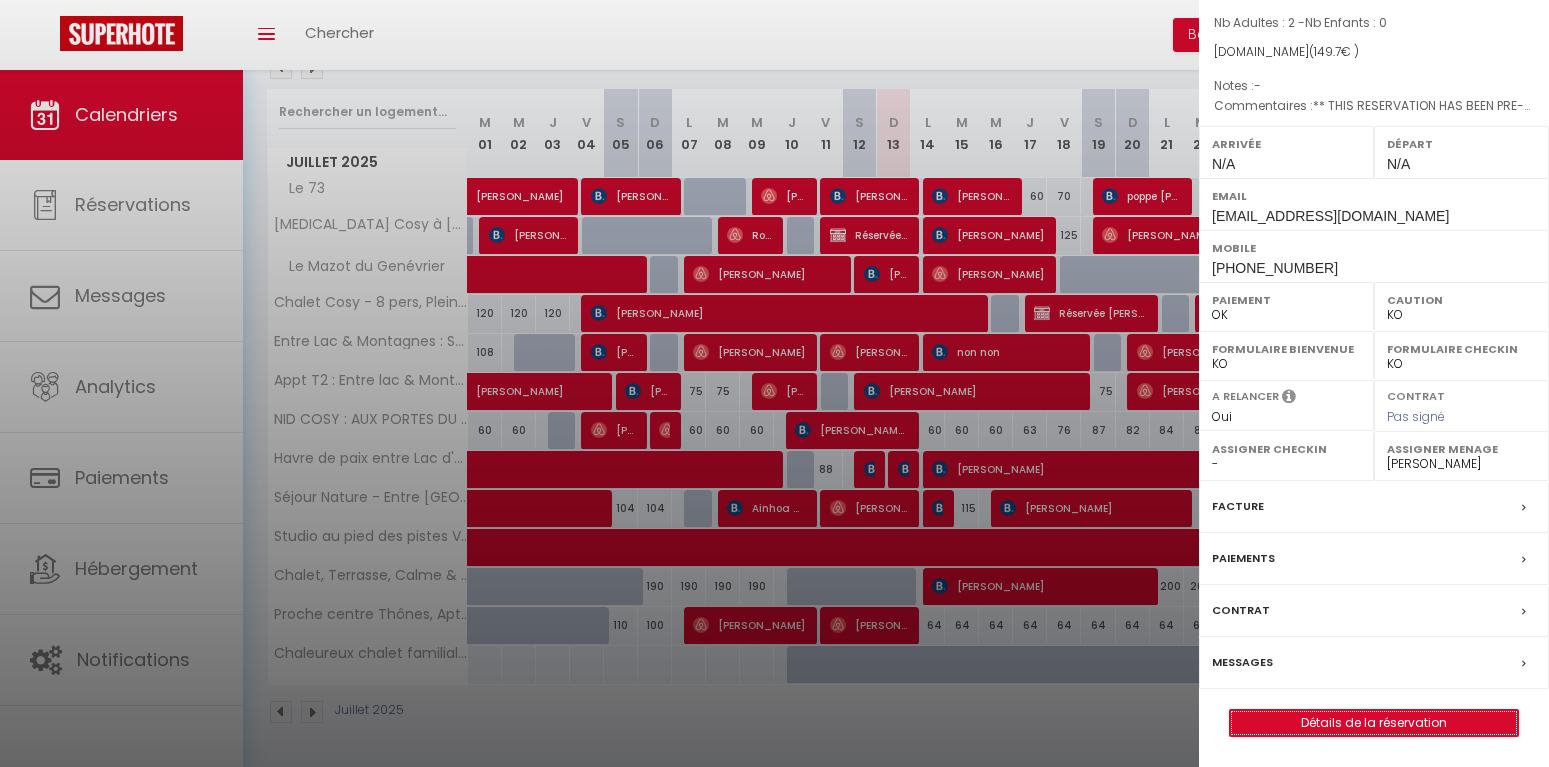 click on "Détails de la réservation" at bounding box center (1374, 723) 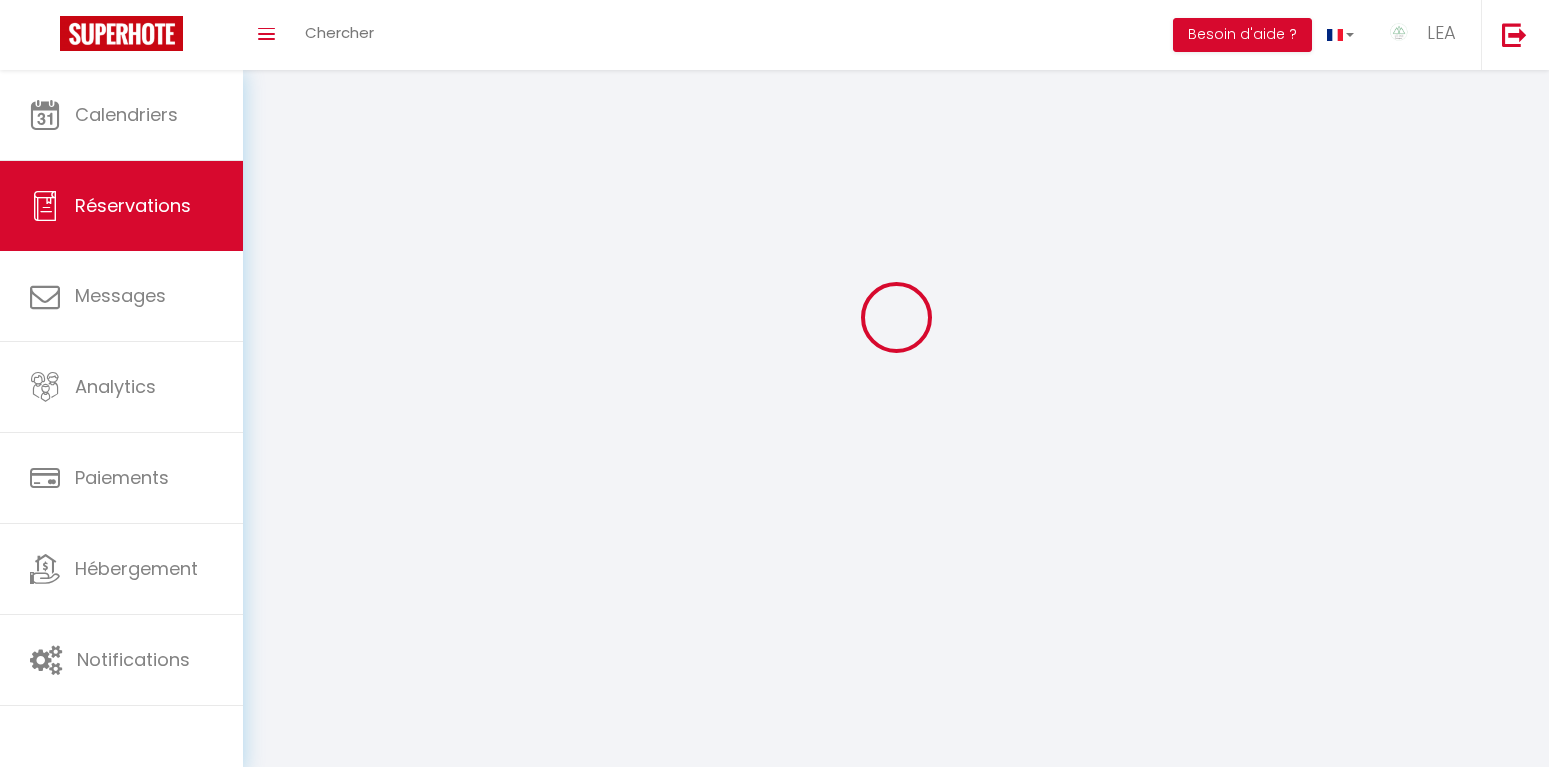 scroll, scrollTop: 0, scrollLeft: 0, axis: both 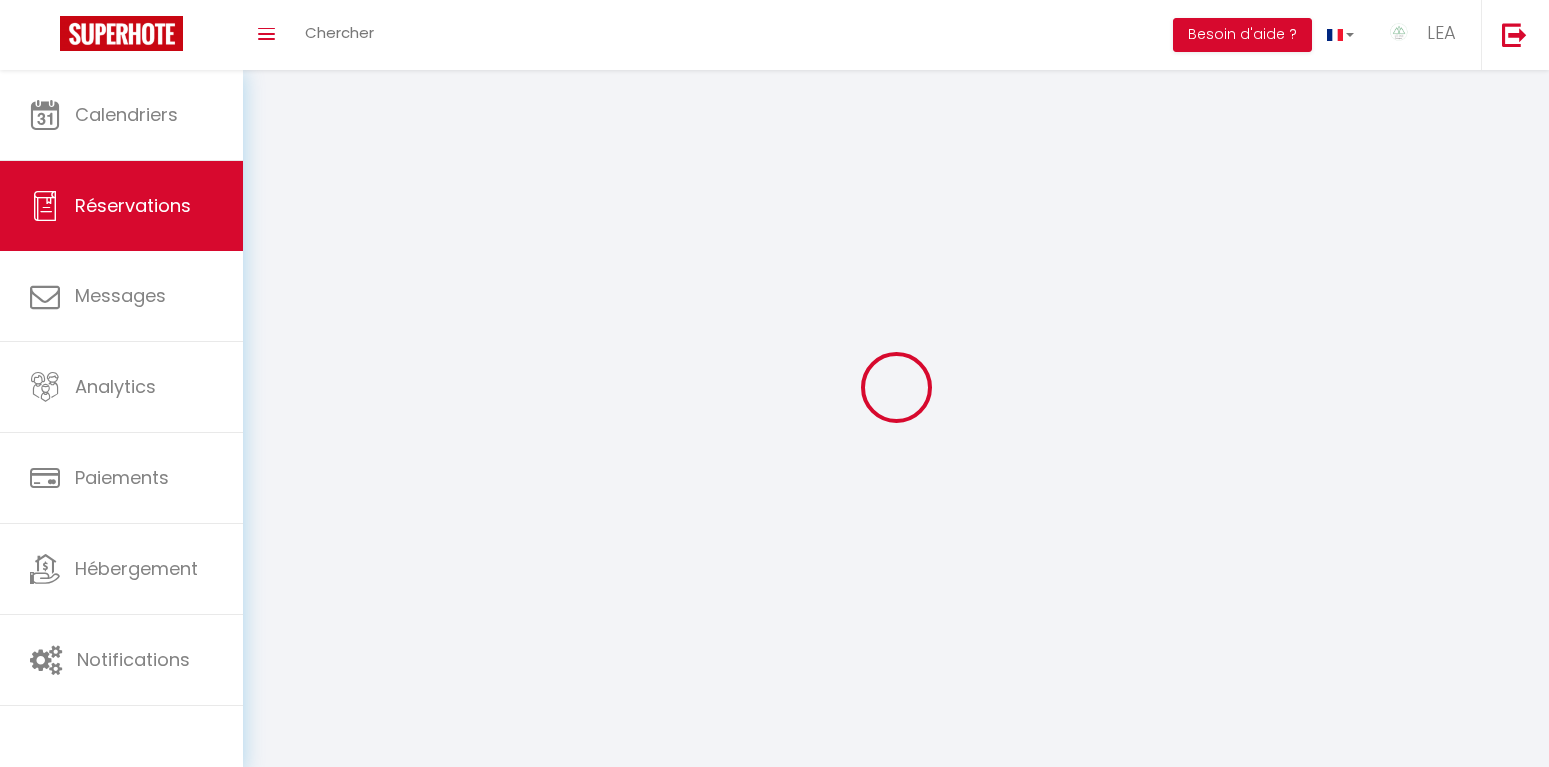 select 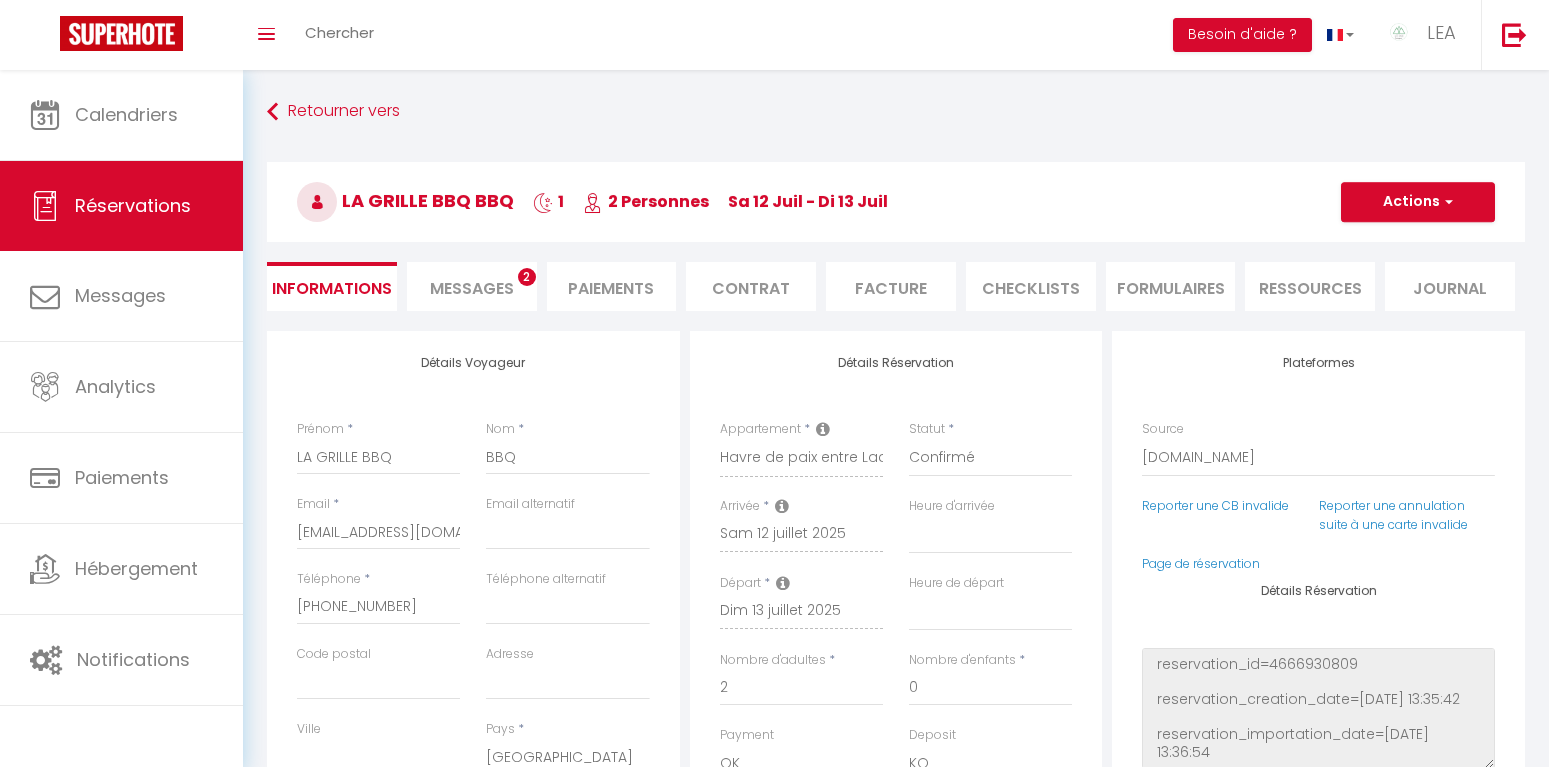 type on "50" 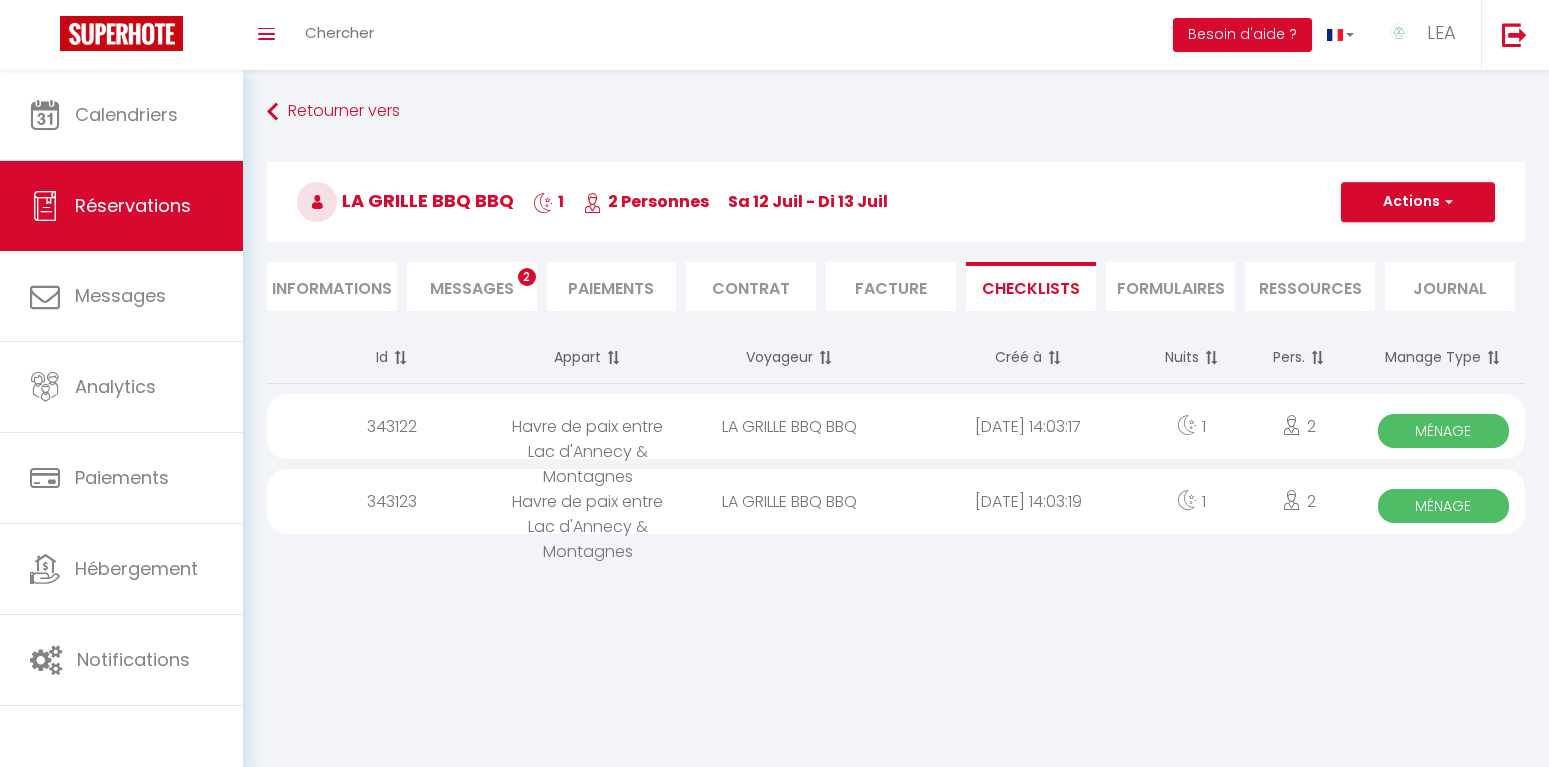 click on "LA GRILLE BBQ BBQ" at bounding box center (789, 501) 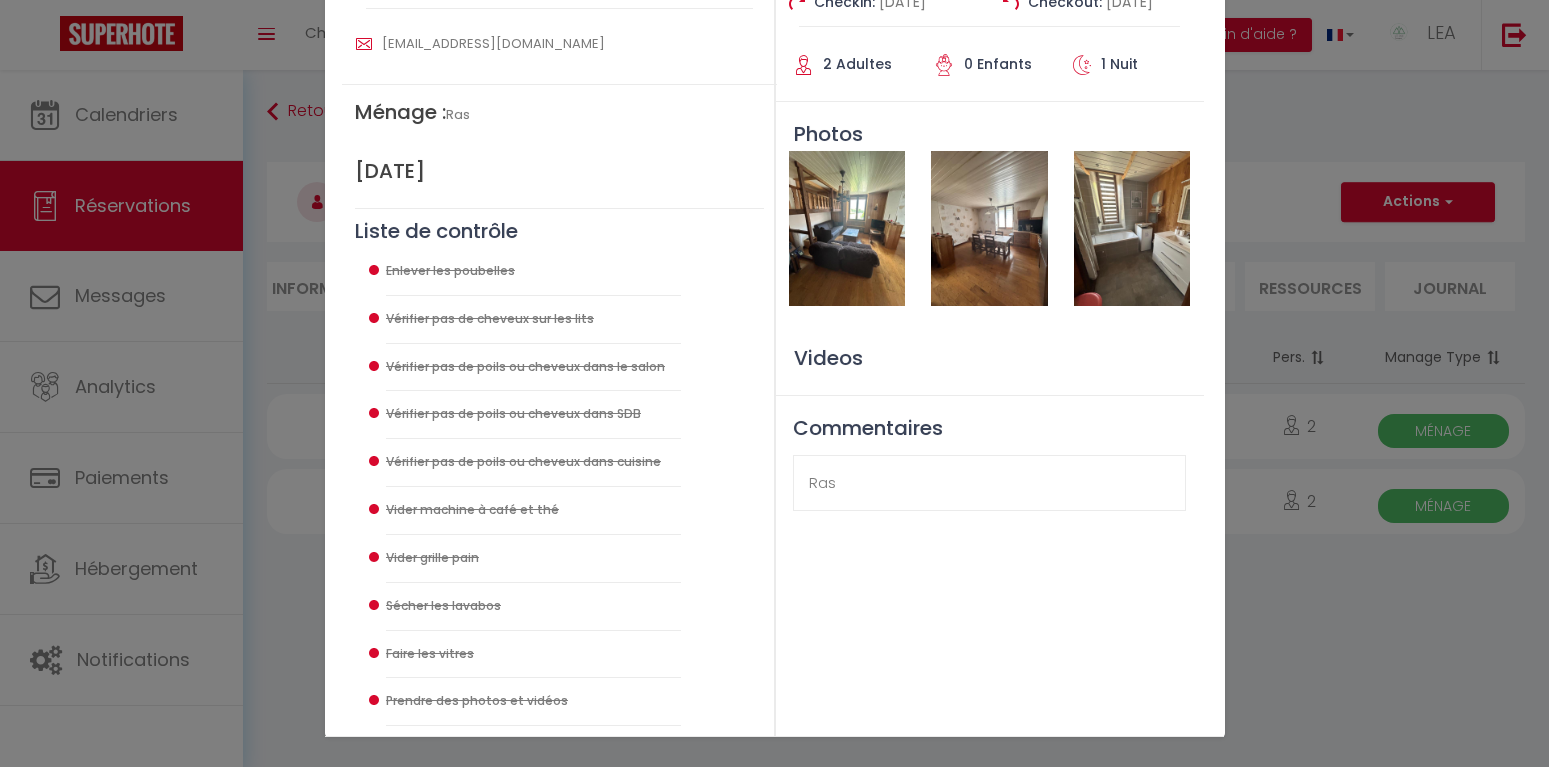 scroll, scrollTop: 0, scrollLeft: 0, axis: both 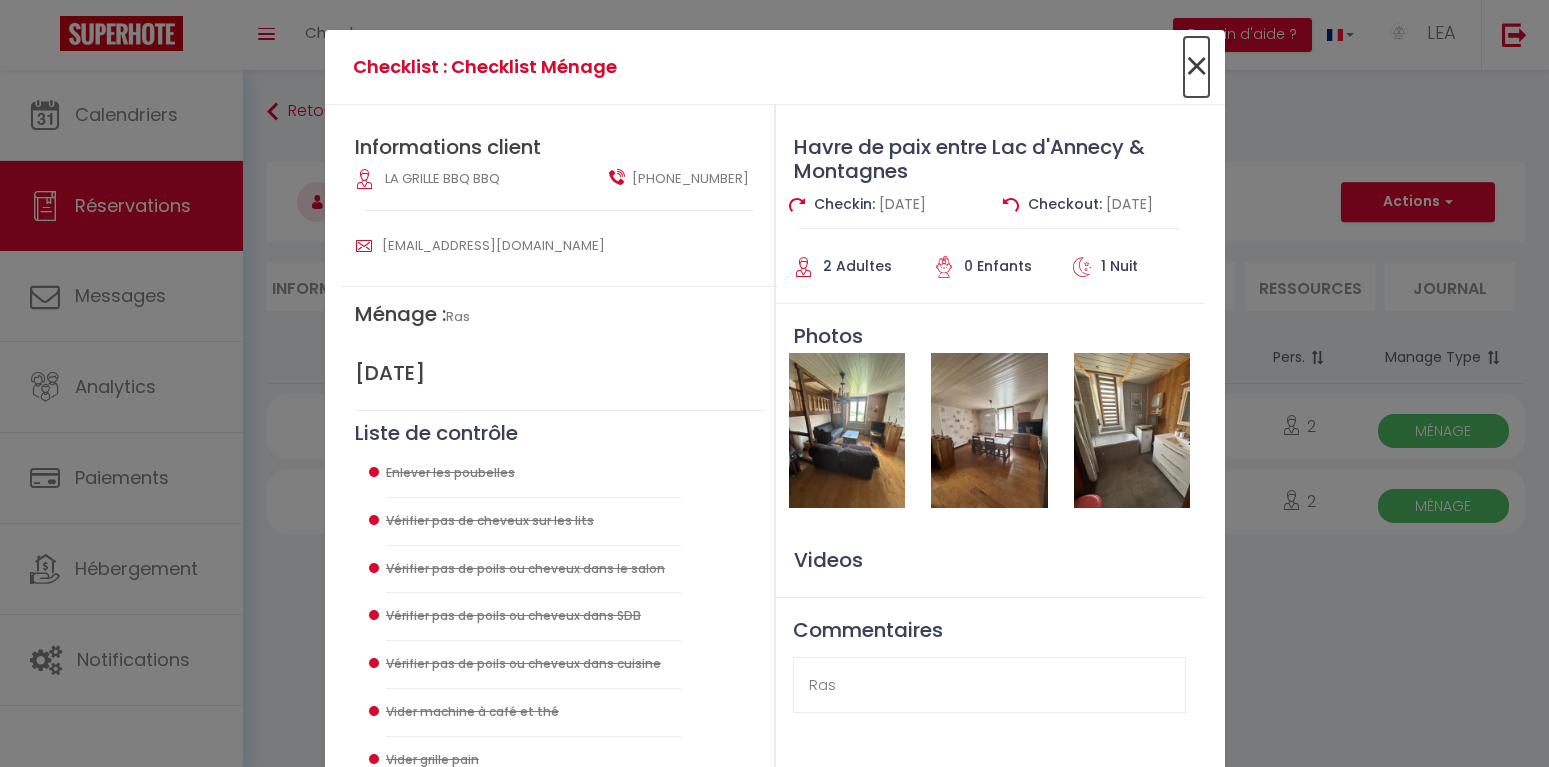 click on "×" at bounding box center (1196, 67) 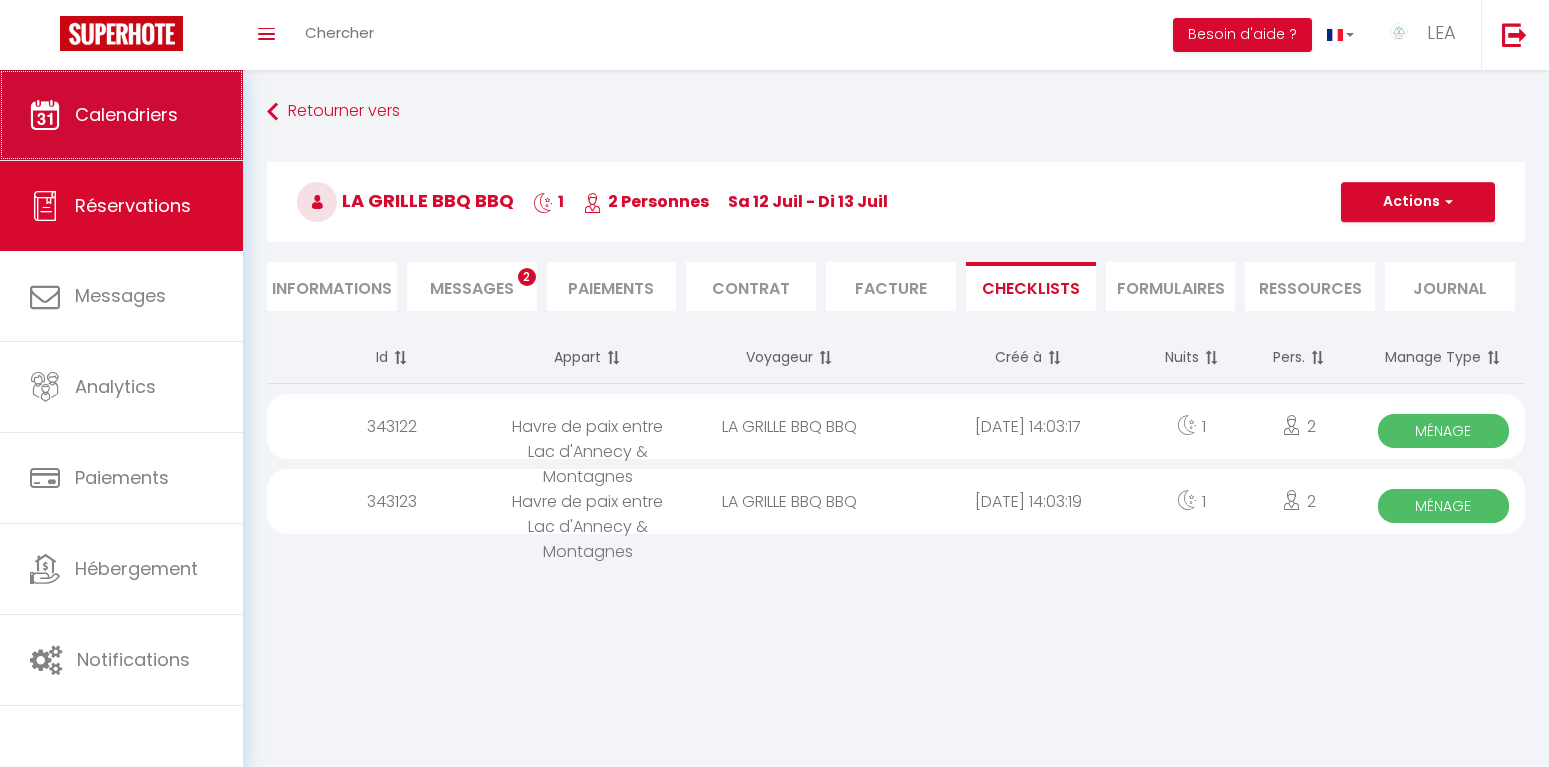 click on "Calendriers" at bounding box center [126, 114] 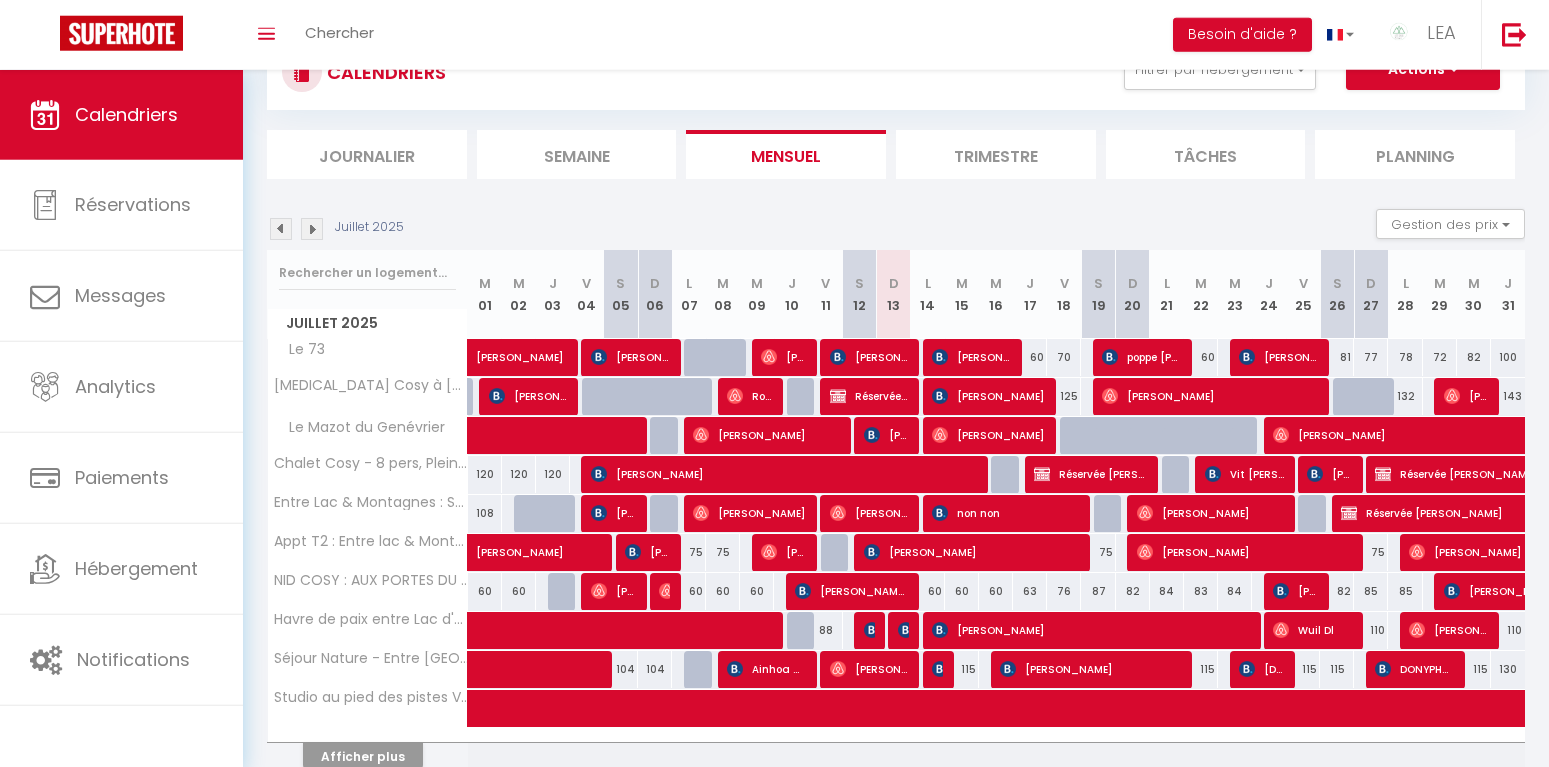 scroll, scrollTop: 171, scrollLeft: 0, axis: vertical 